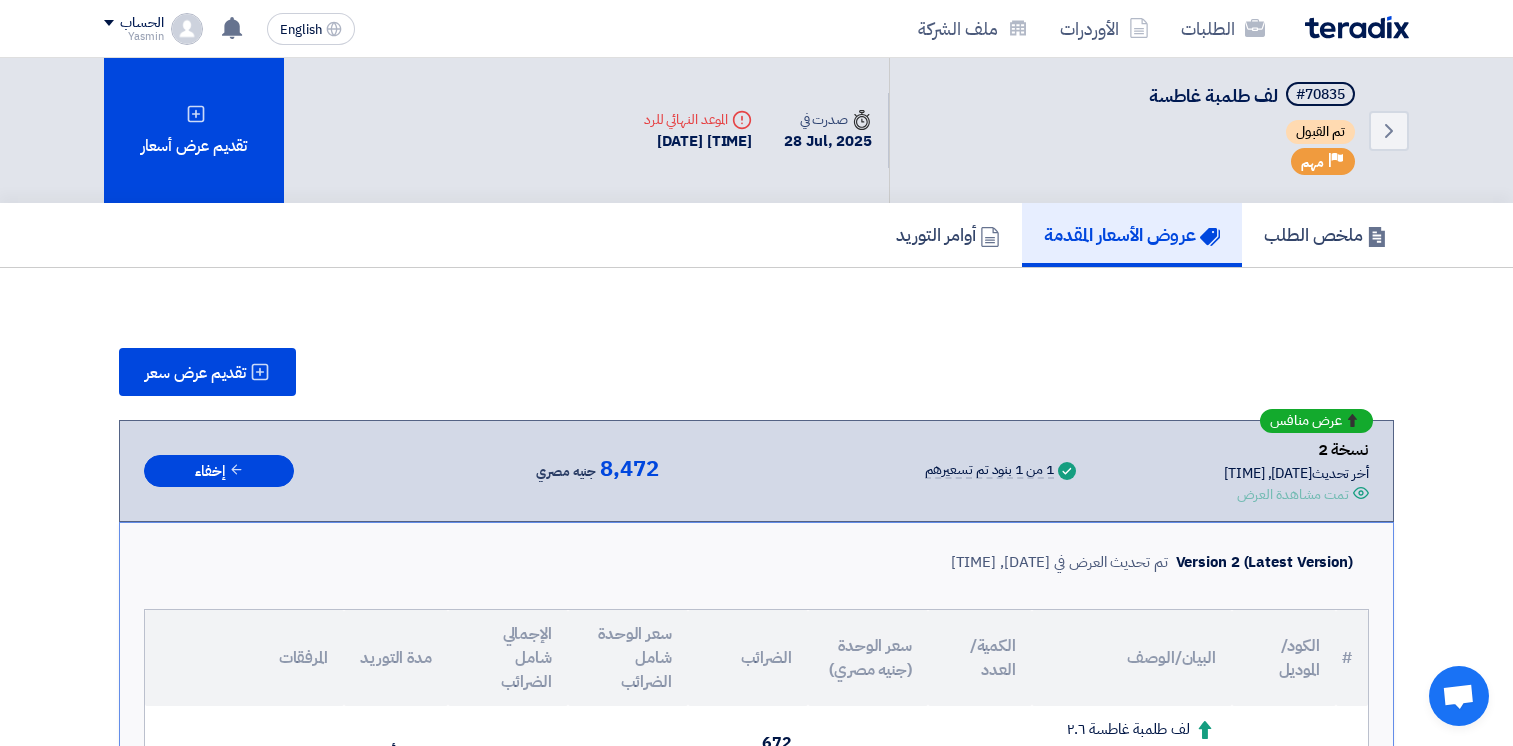 scroll, scrollTop: 200, scrollLeft: 0, axis: vertical 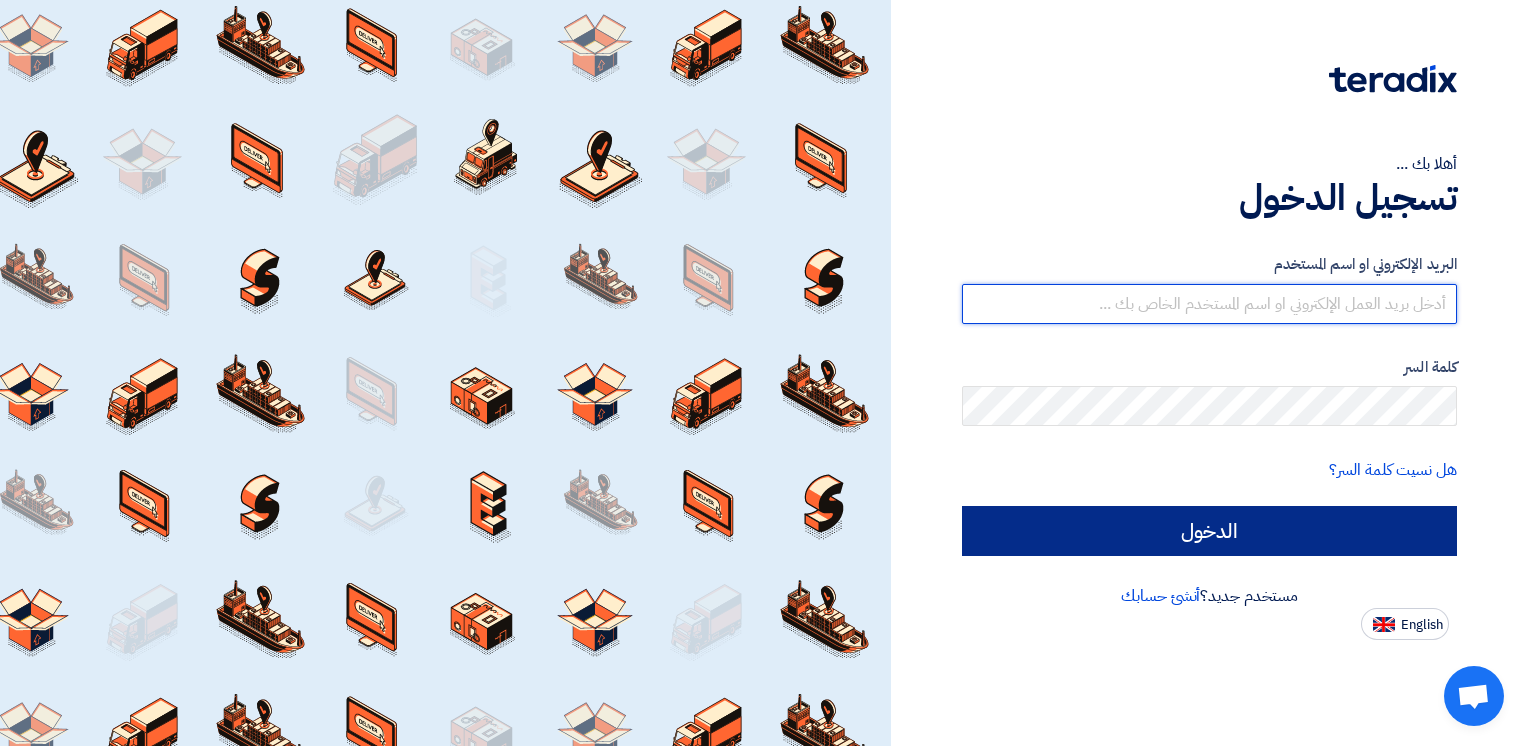 type on "yasmin.ahmed@asecautomation.com" 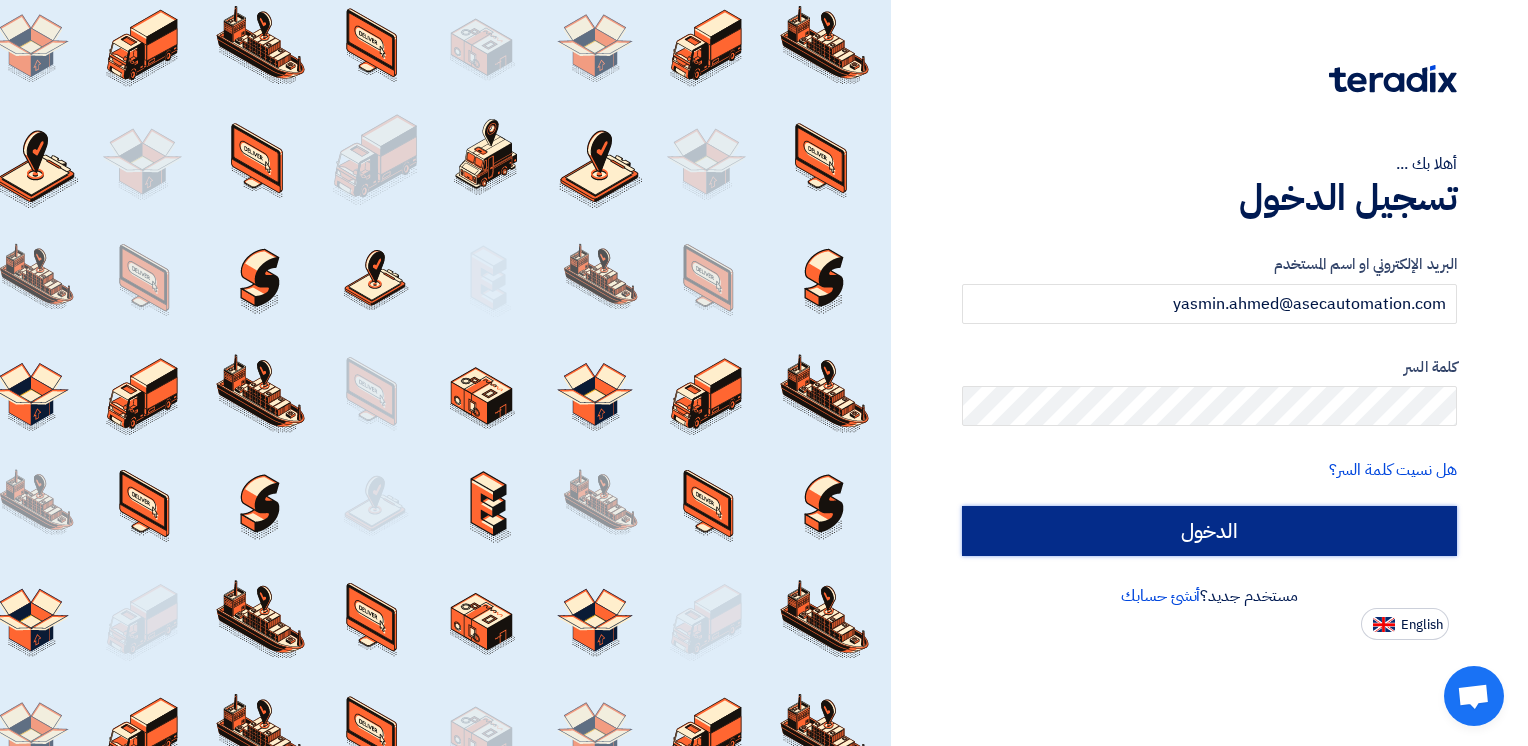 click on "الدخول" 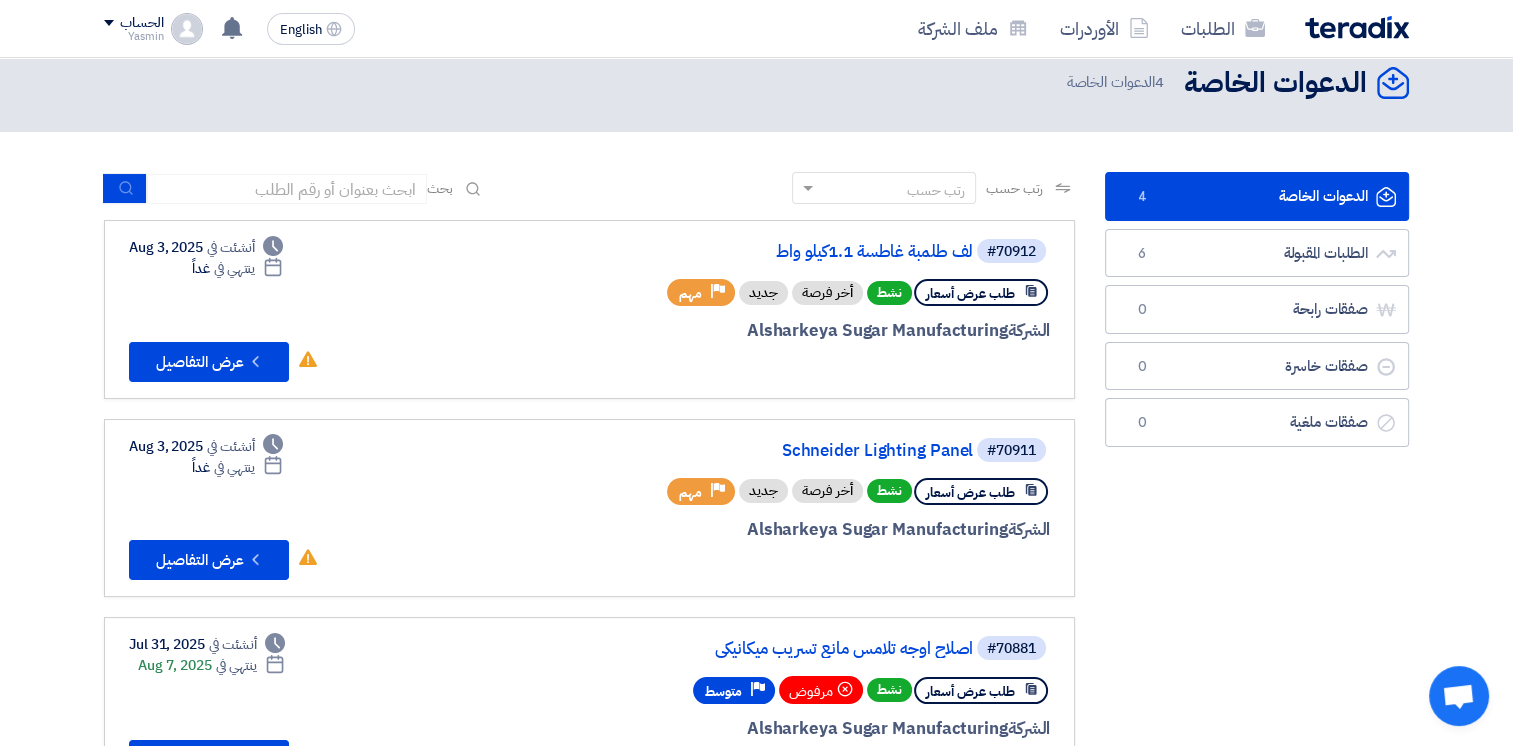 scroll, scrollTop: 100, scrollLeft: 0, axis: vertical 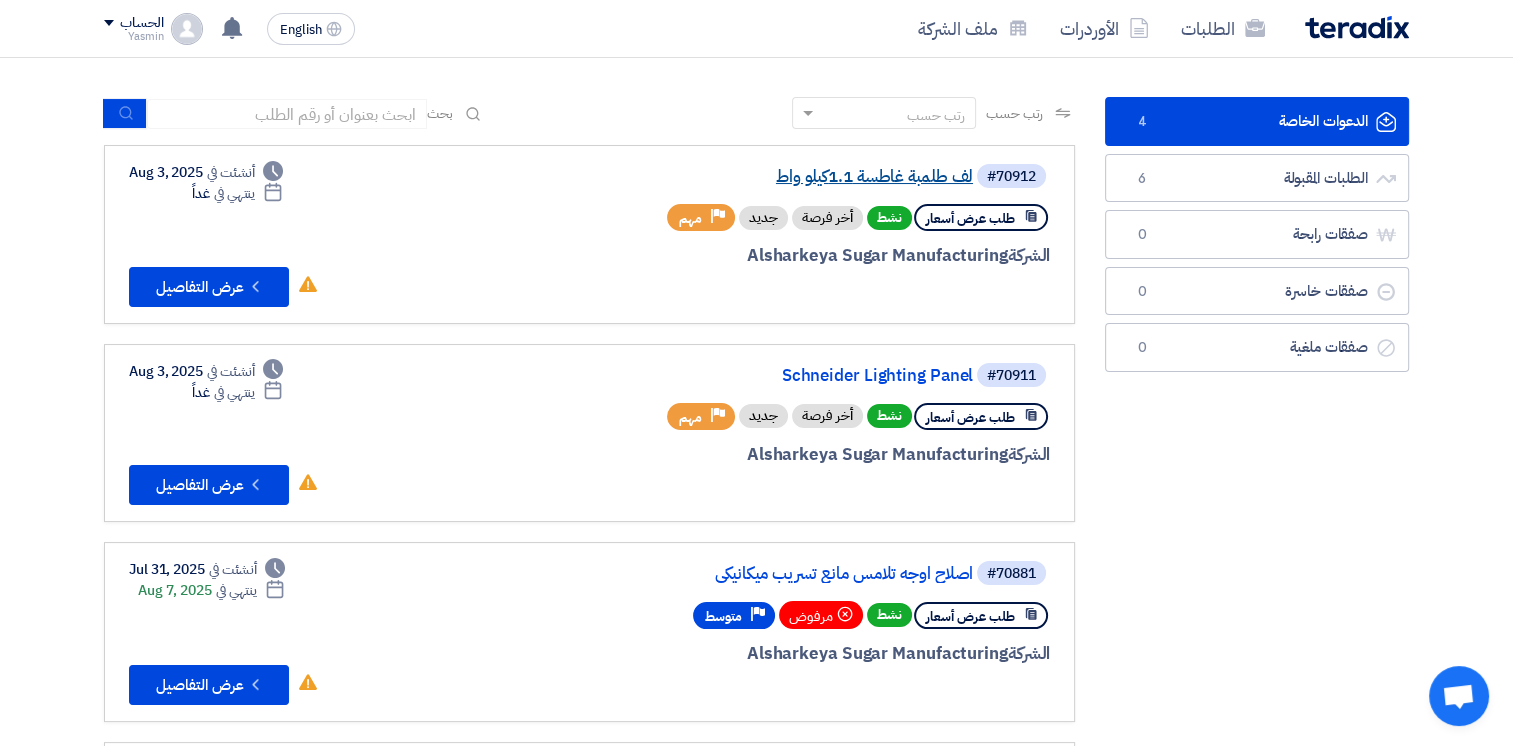 click on "لف طلمبة غاطسة 1.1كيلو واط" 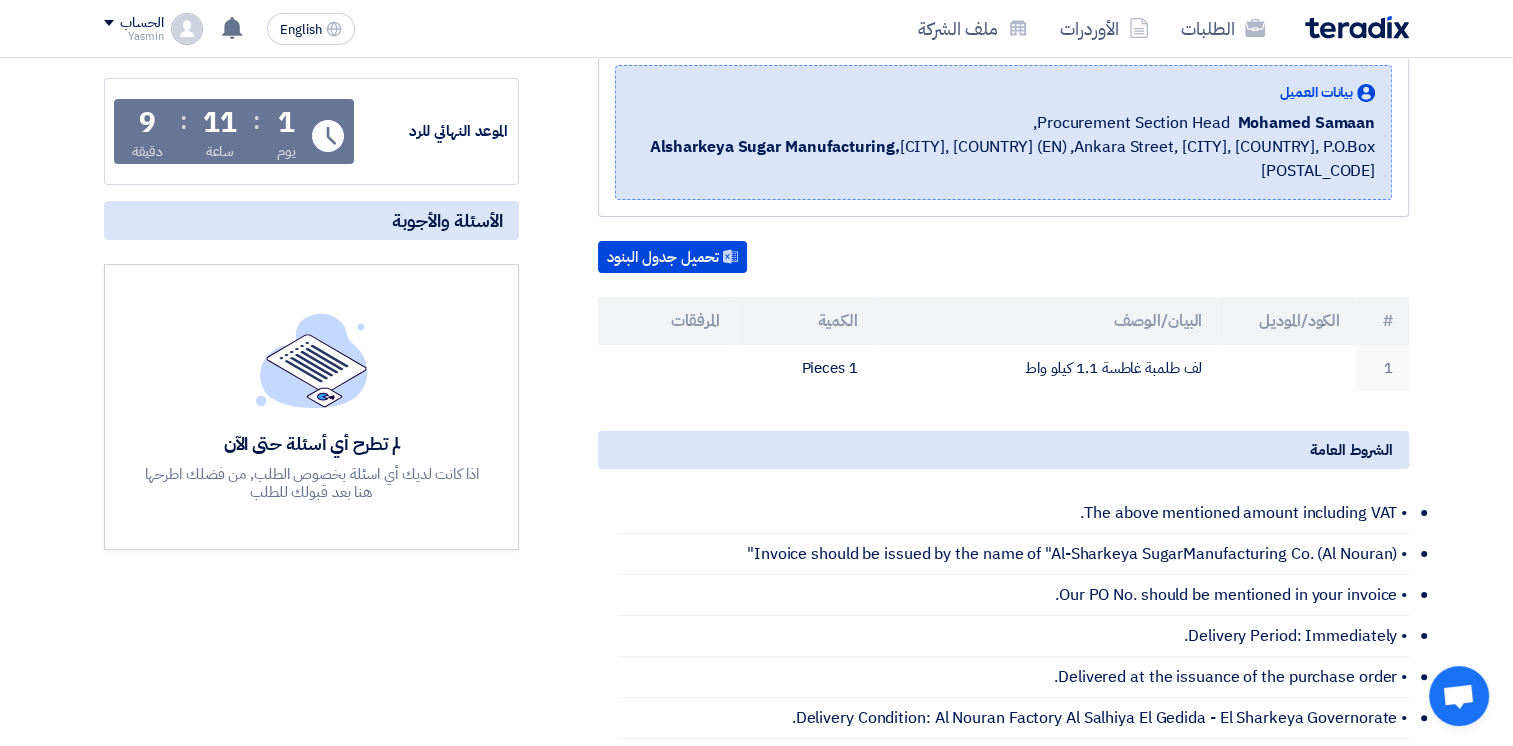 scroll, scrollTop: 400, scrollLeft: 0, axis: vertical 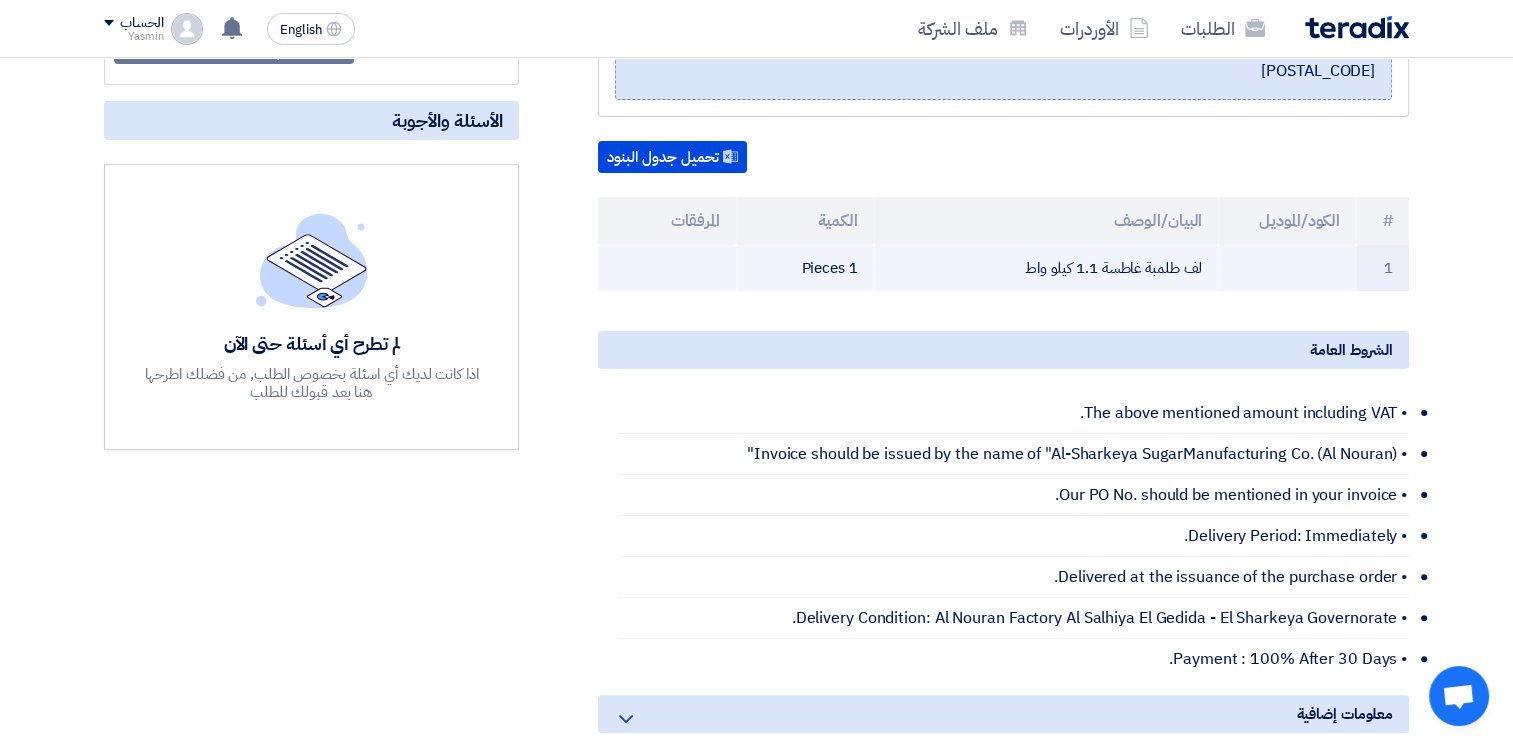 click on "لف طلمبة غاطسة 1.1 كيلو واط" 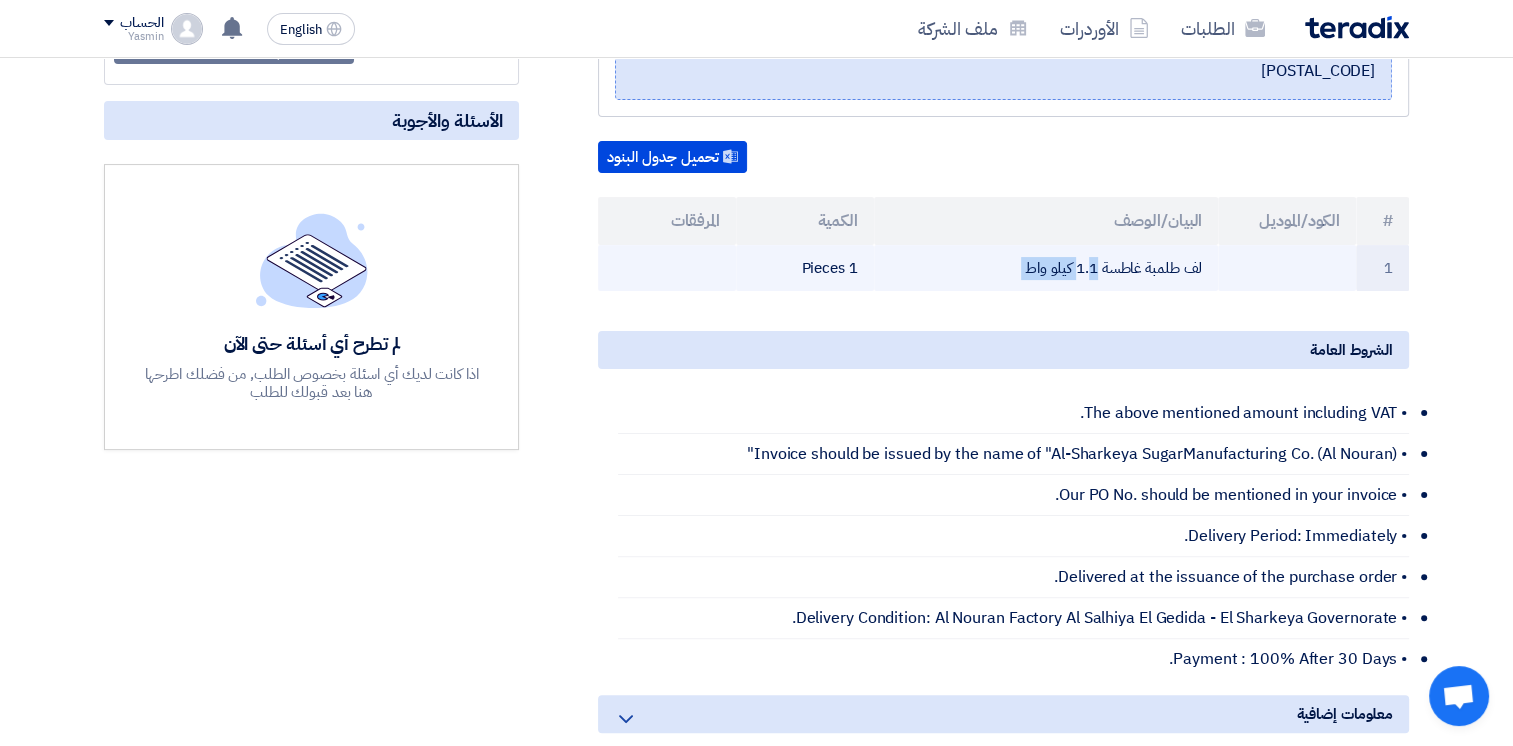 click on "لف طلمبة غاطسة 1.1 كيلو واط" 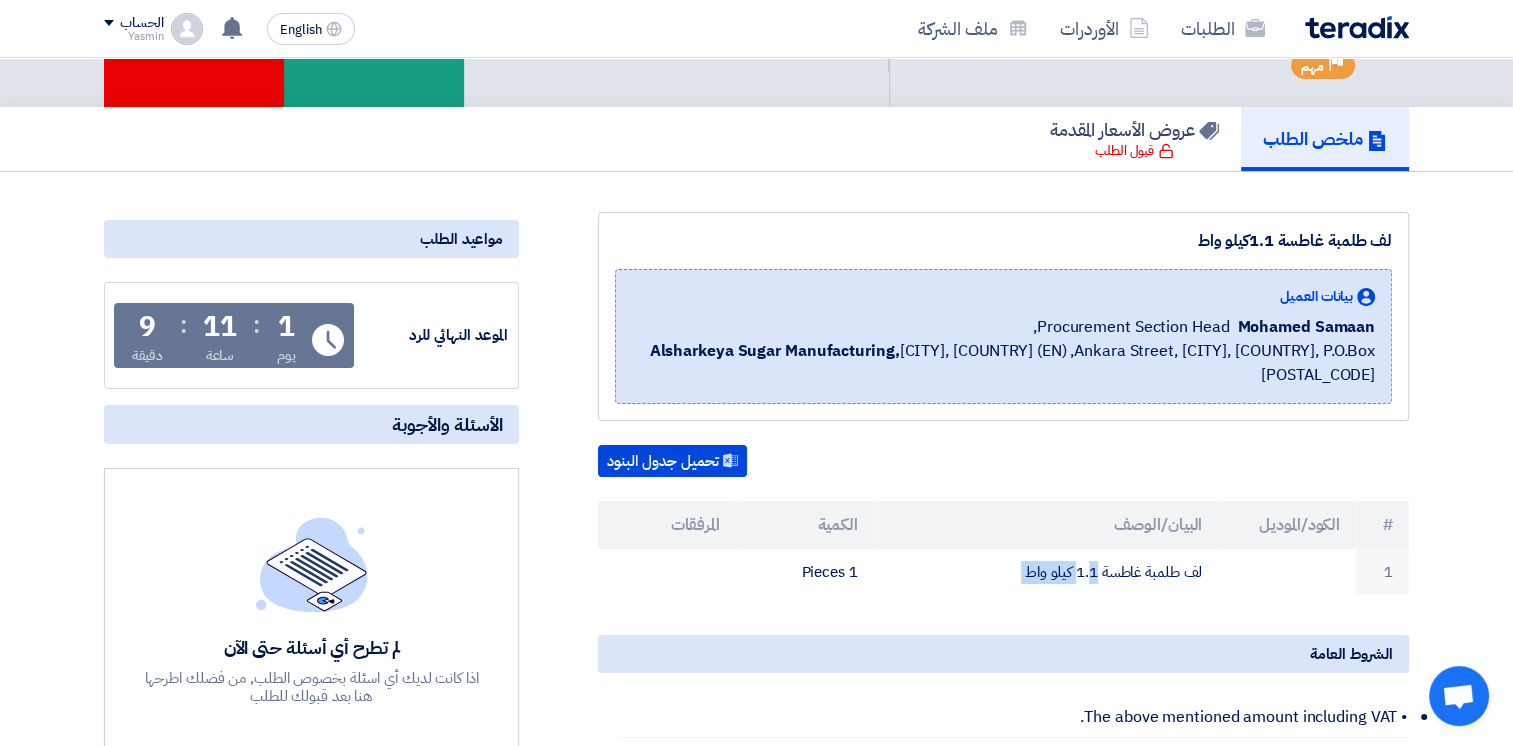 scroll, scrollTop: 0, scrollLeft: 0, axis: both 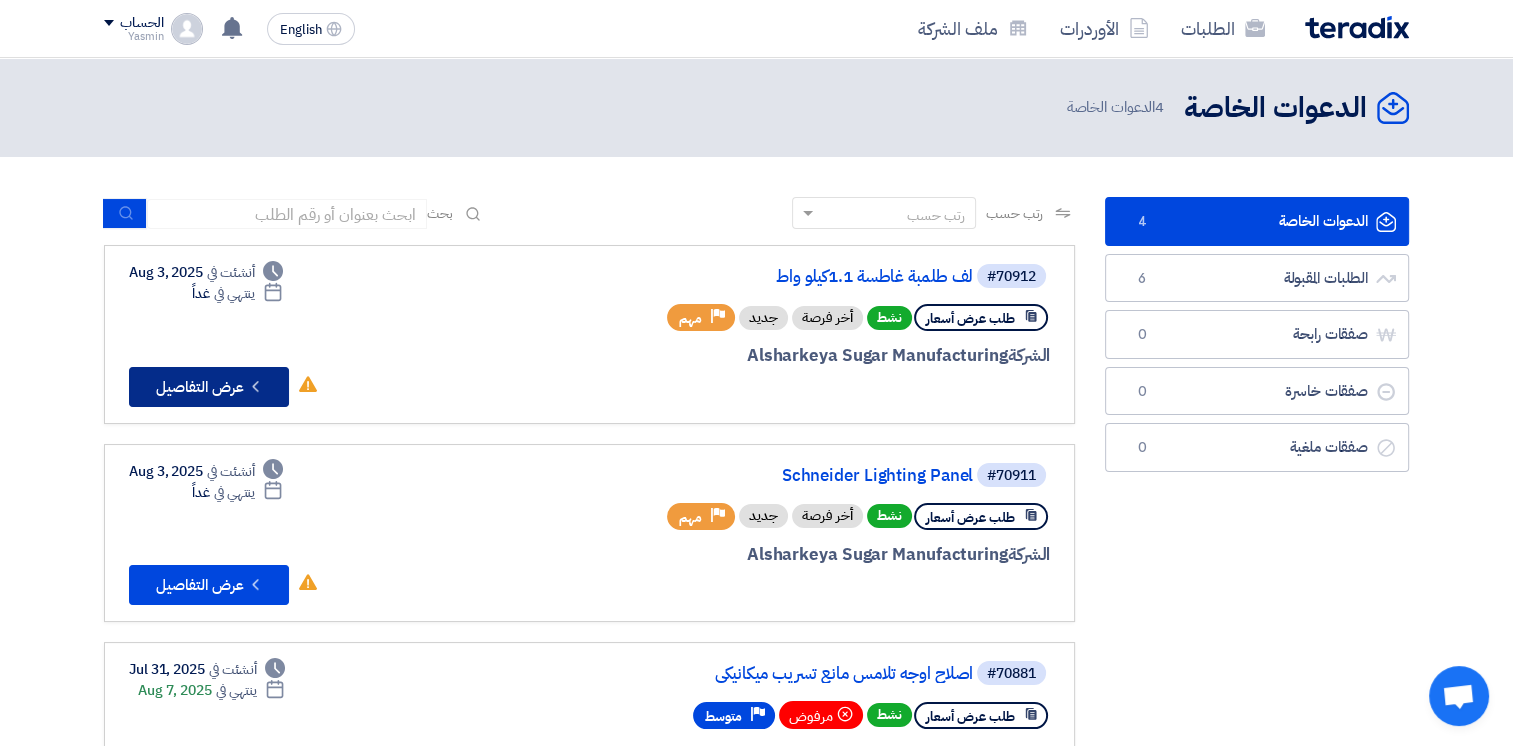 click on "Check details
عرض التفاصيل" 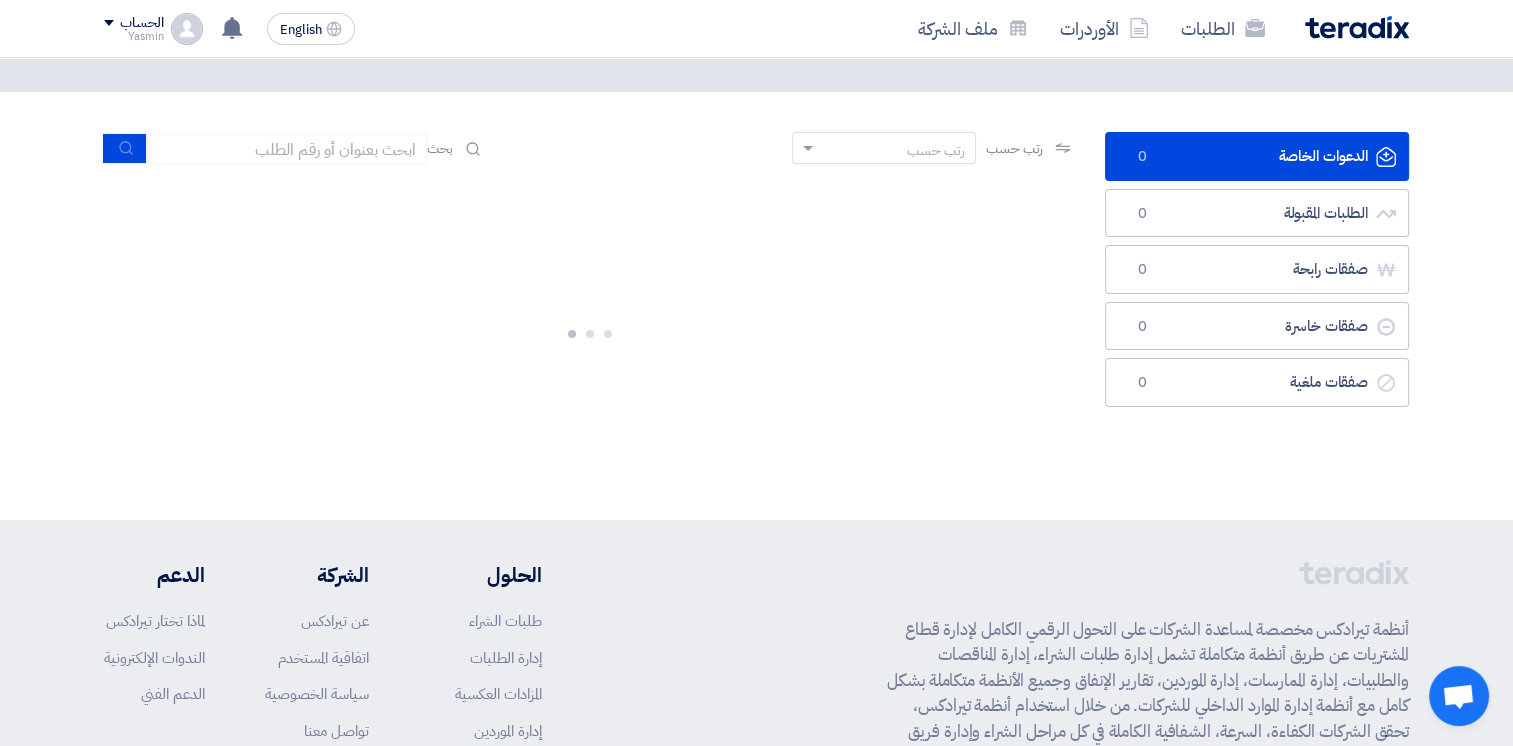 scroll, scrollTop: 100, scrollLeft: 0, axis: vertical 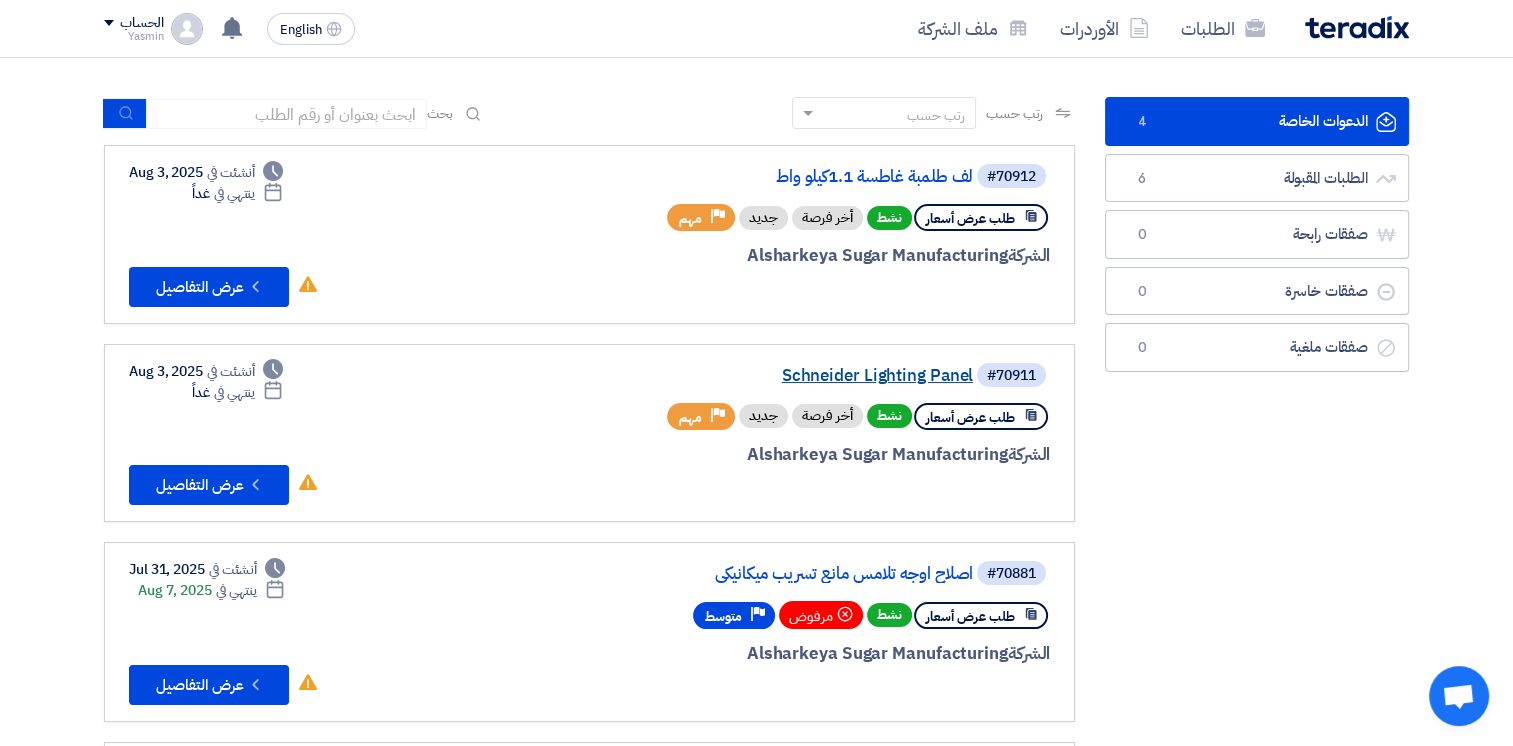 click on "Schneider Lighting Panel" 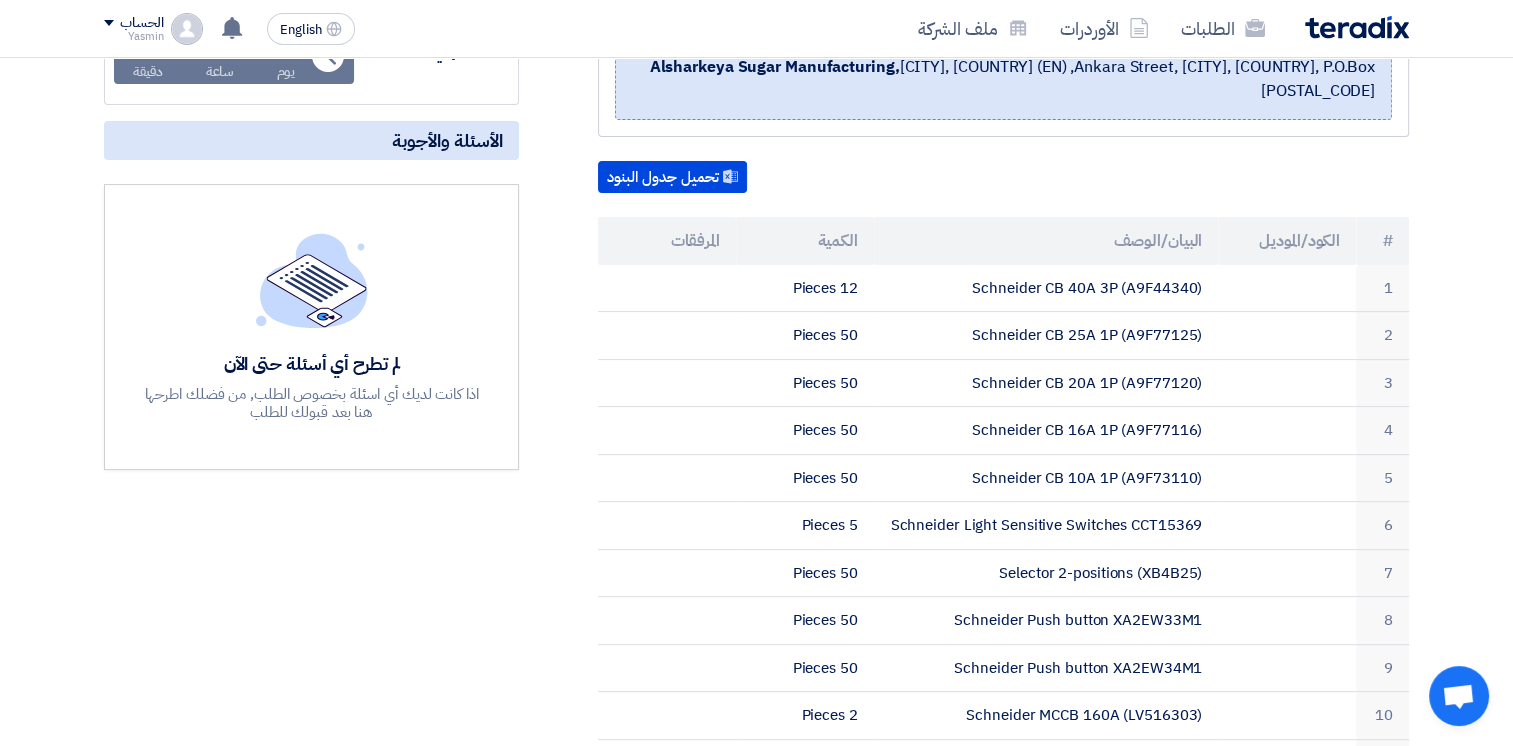 scroll, scrollTop: 200, scrollLeft: 0, axis: vertical 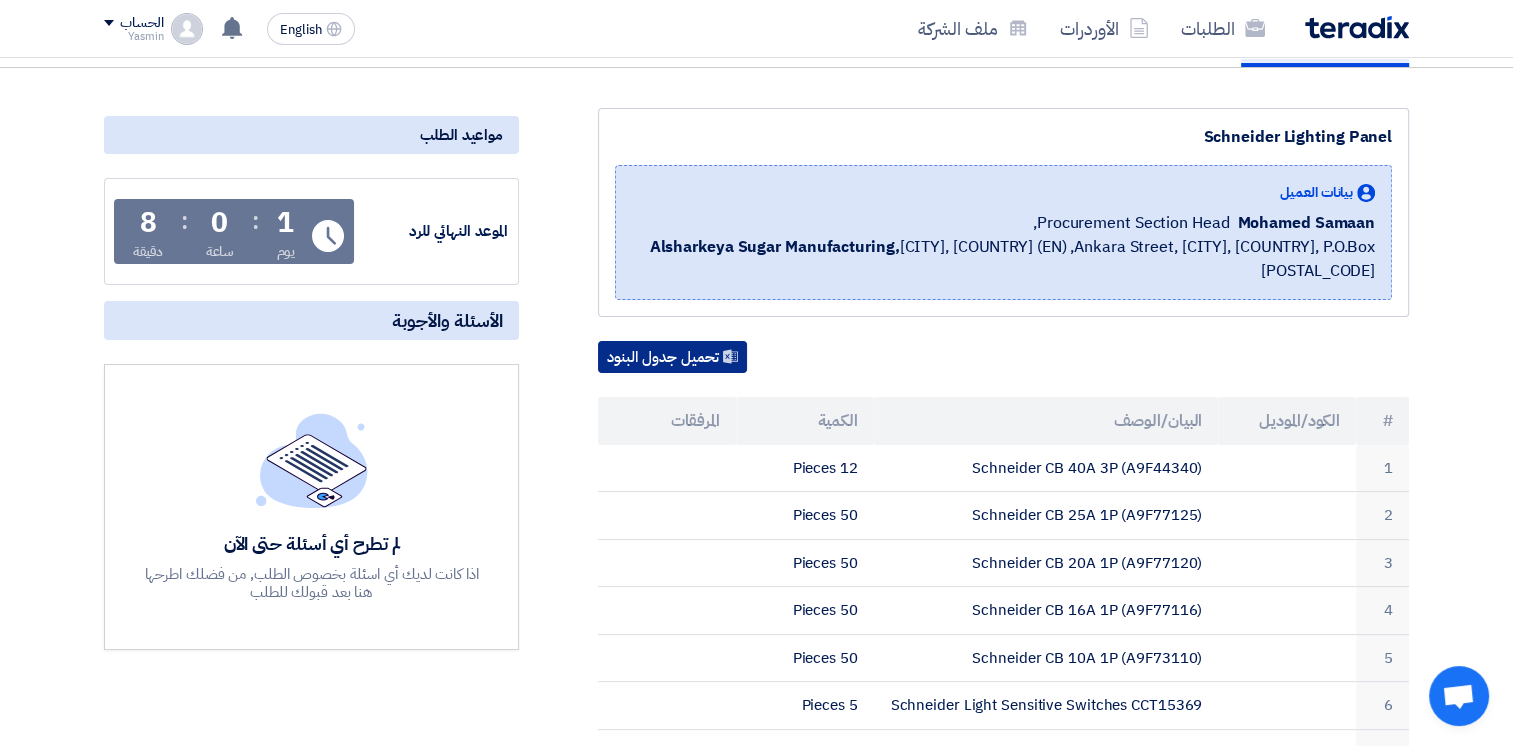click on "تحميل جدول البنود" 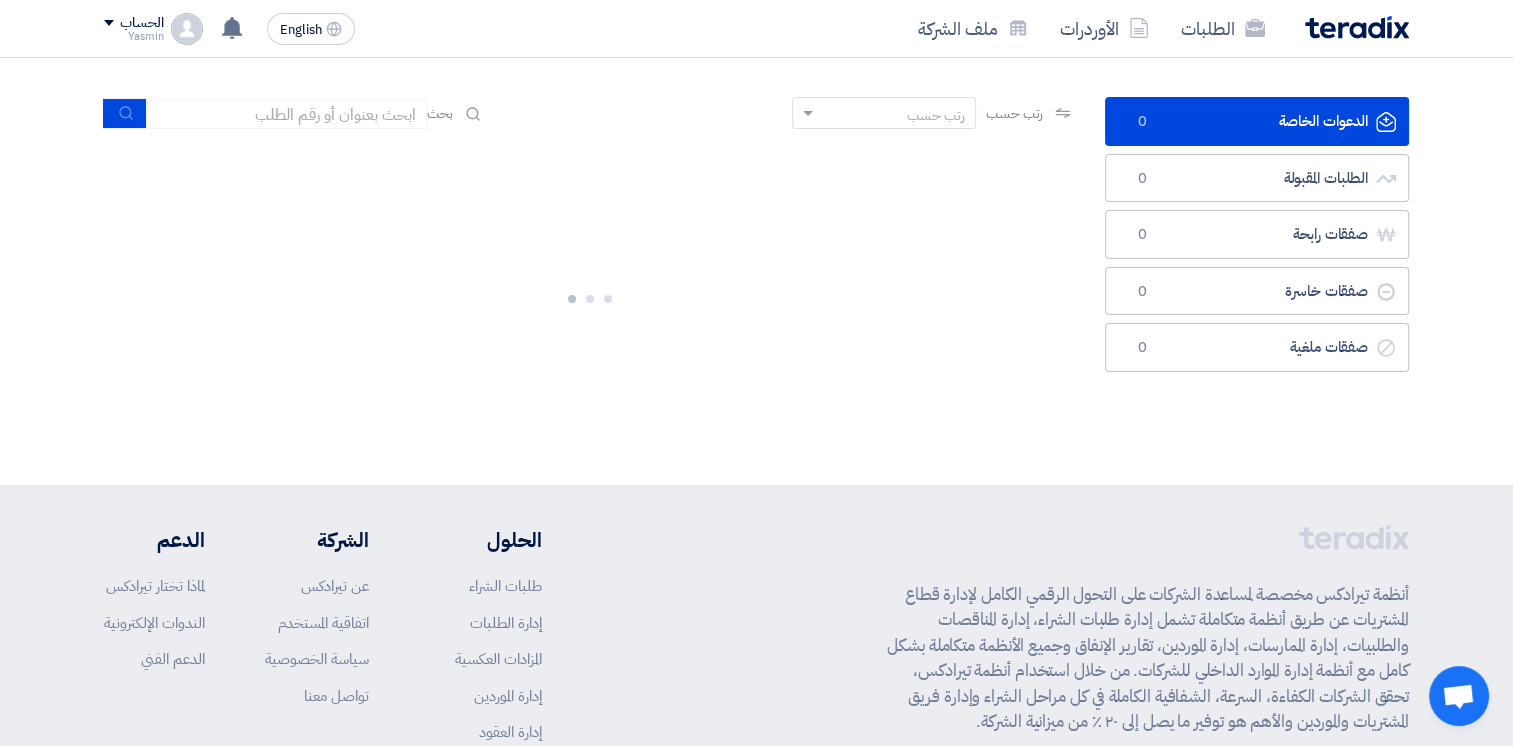 scroll, scrollTop: 0, scrollLeft: 0, axis: both 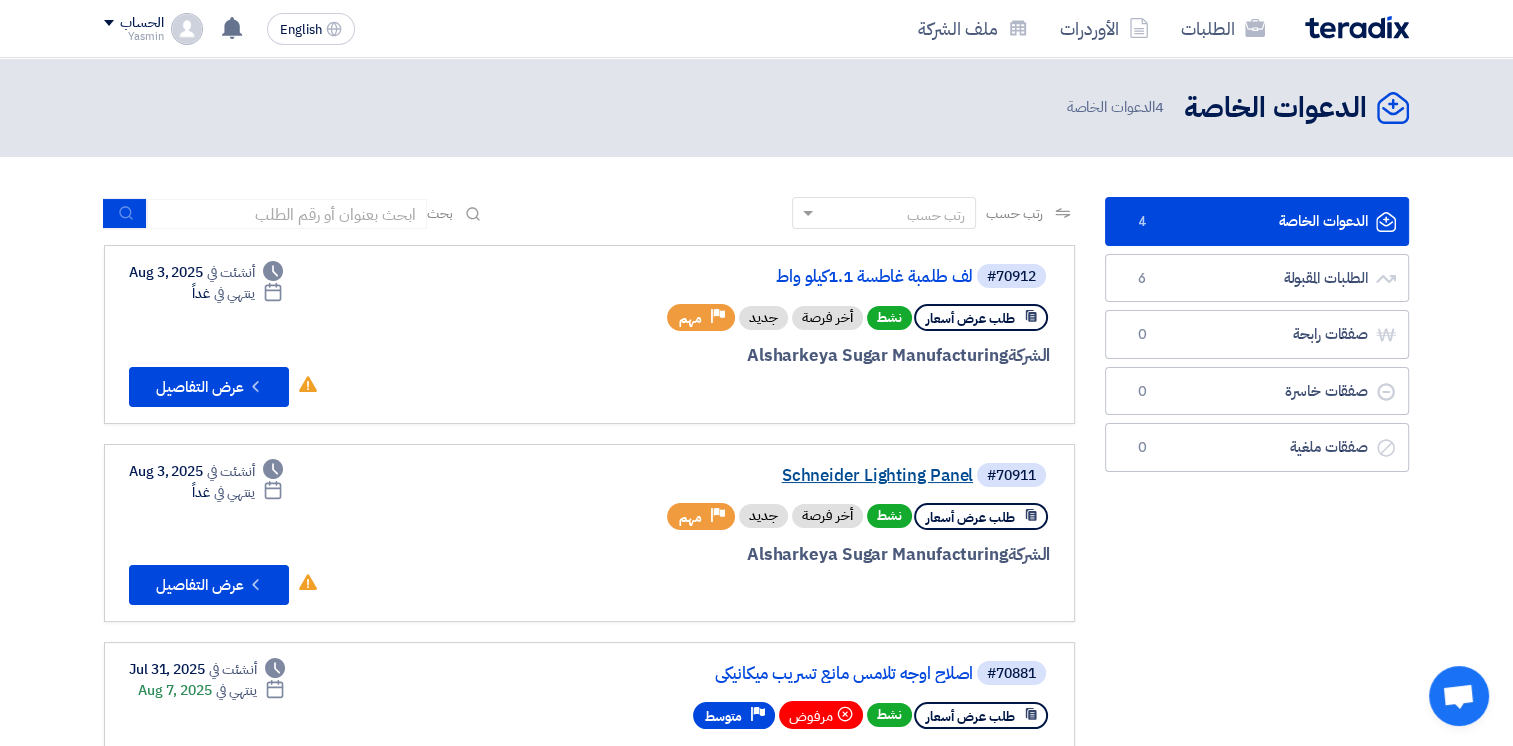click on "Schneider Lighting Panel" 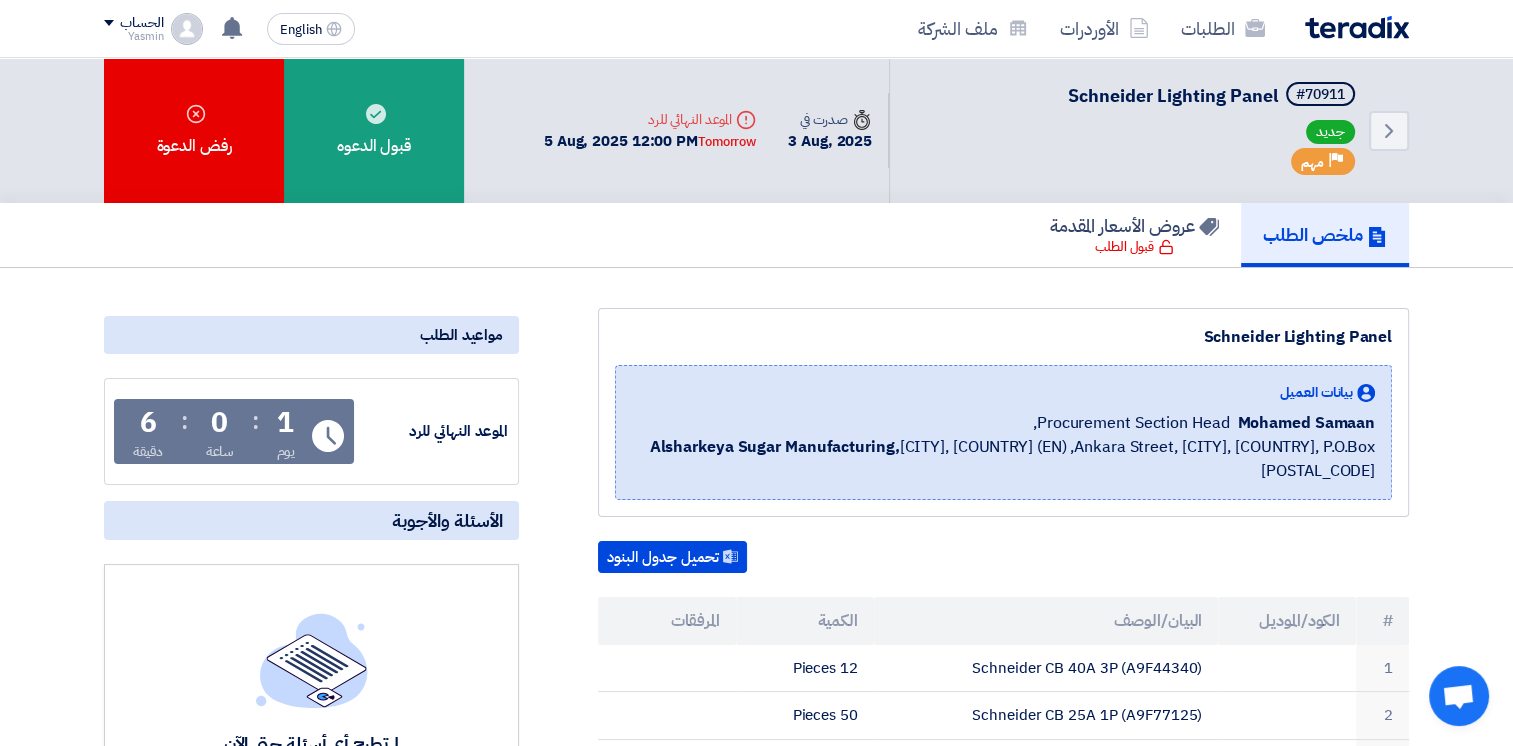 click on "Schneider Lighting Panel" 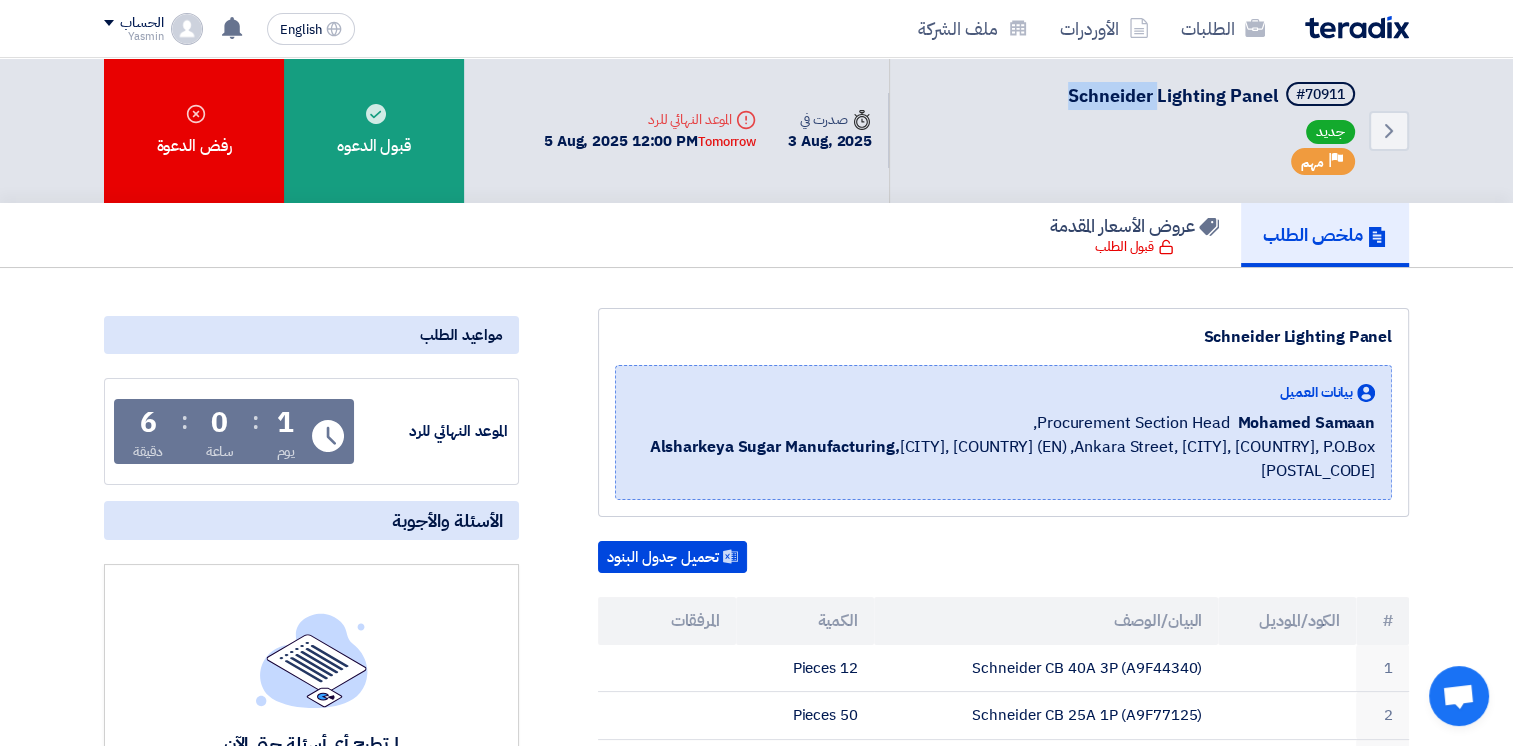 click on "Schneider Lighting Panel" 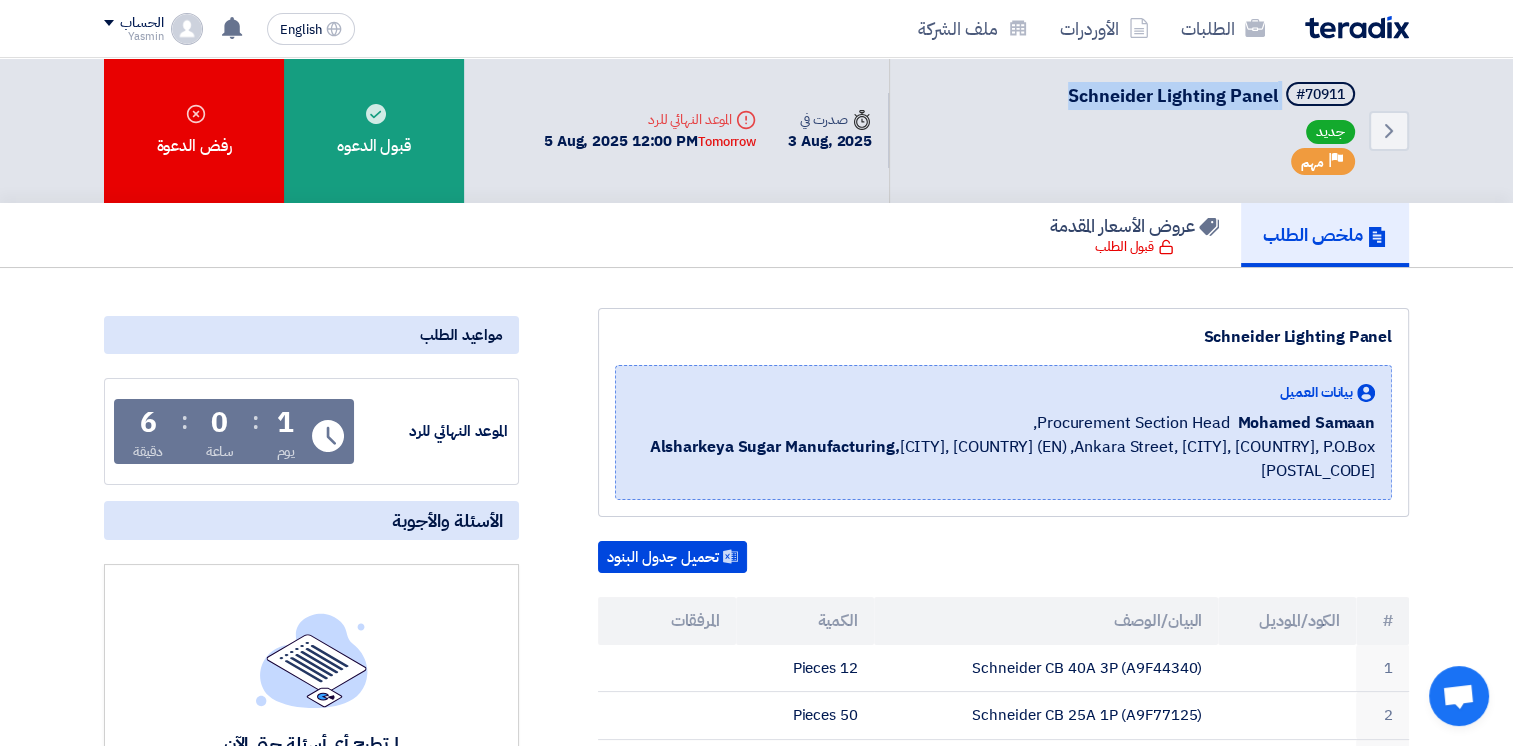 click on "Schneider Lighting Panel" 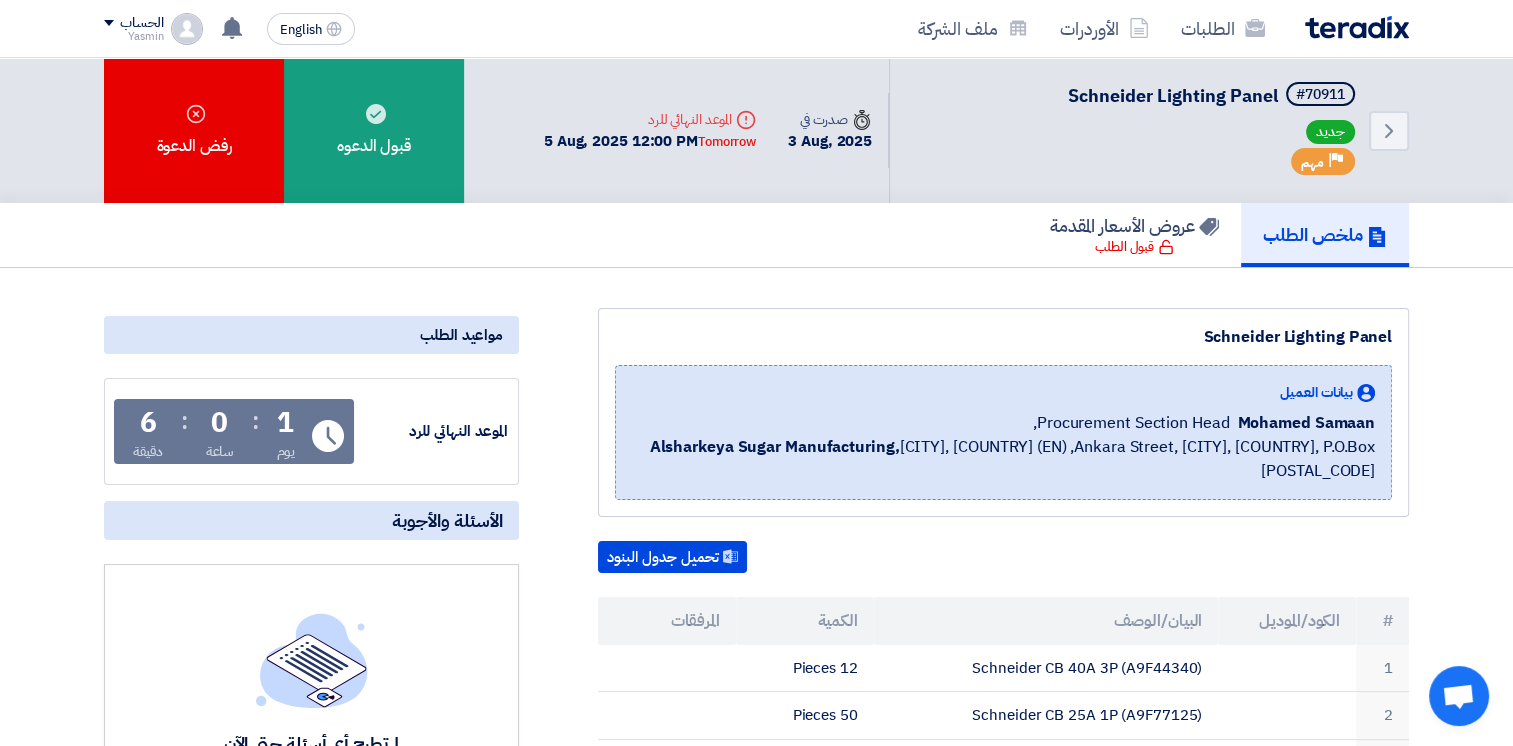 drag, startPoint x: 1112, startPoint y: 95, endPoint x: 988, endPoint y: 274, distance: 217.75446 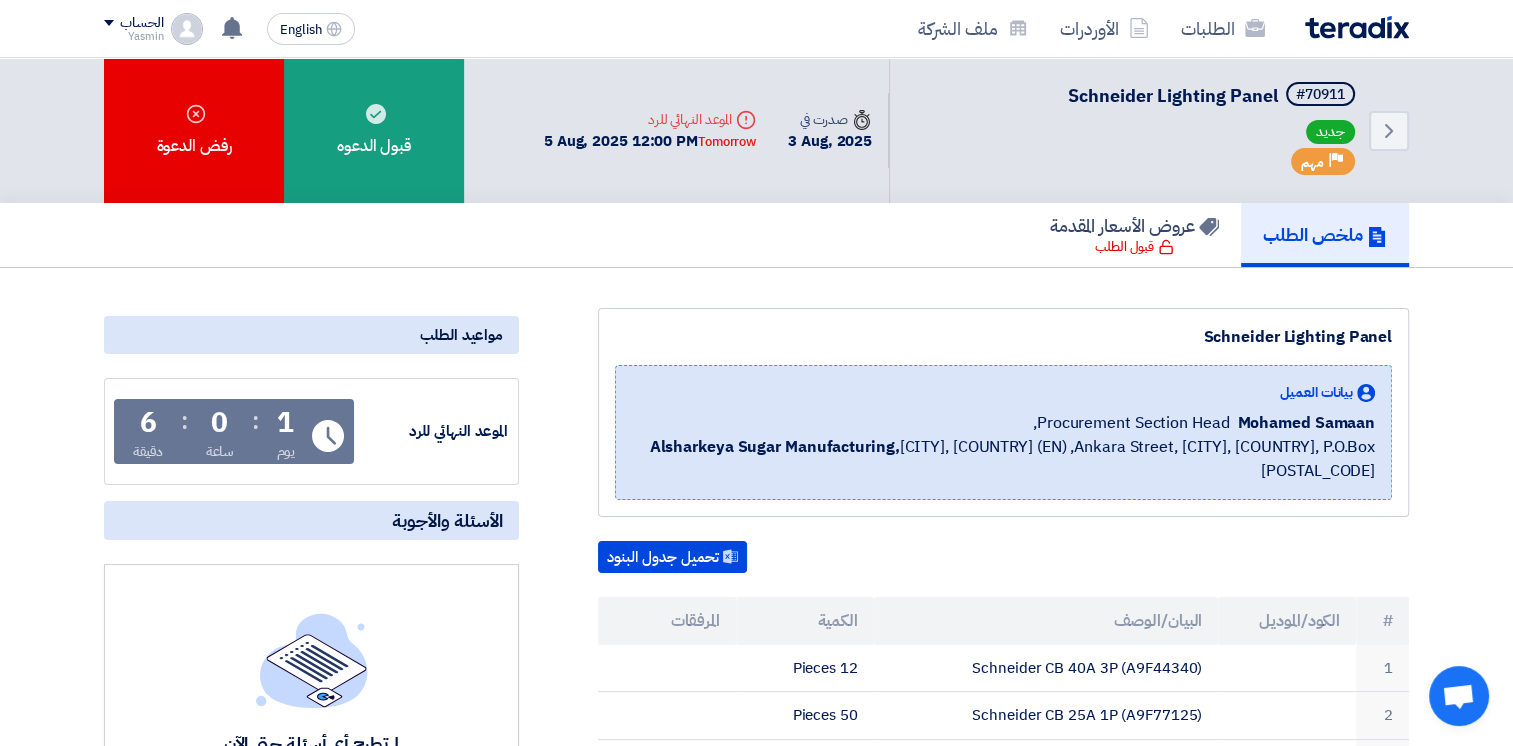 click on "Schneider Lighting Panel" 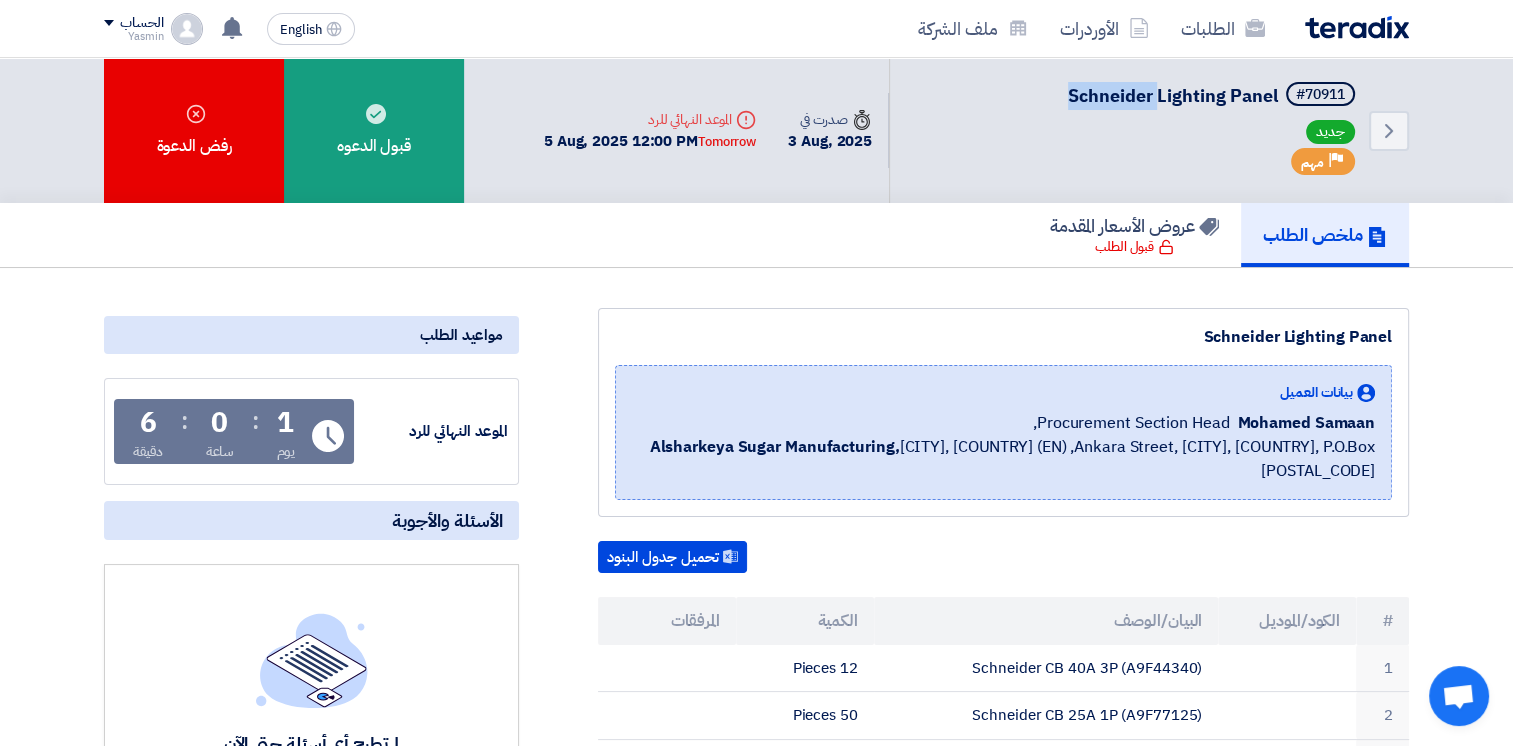 click on "Schneider Lighting Panel" 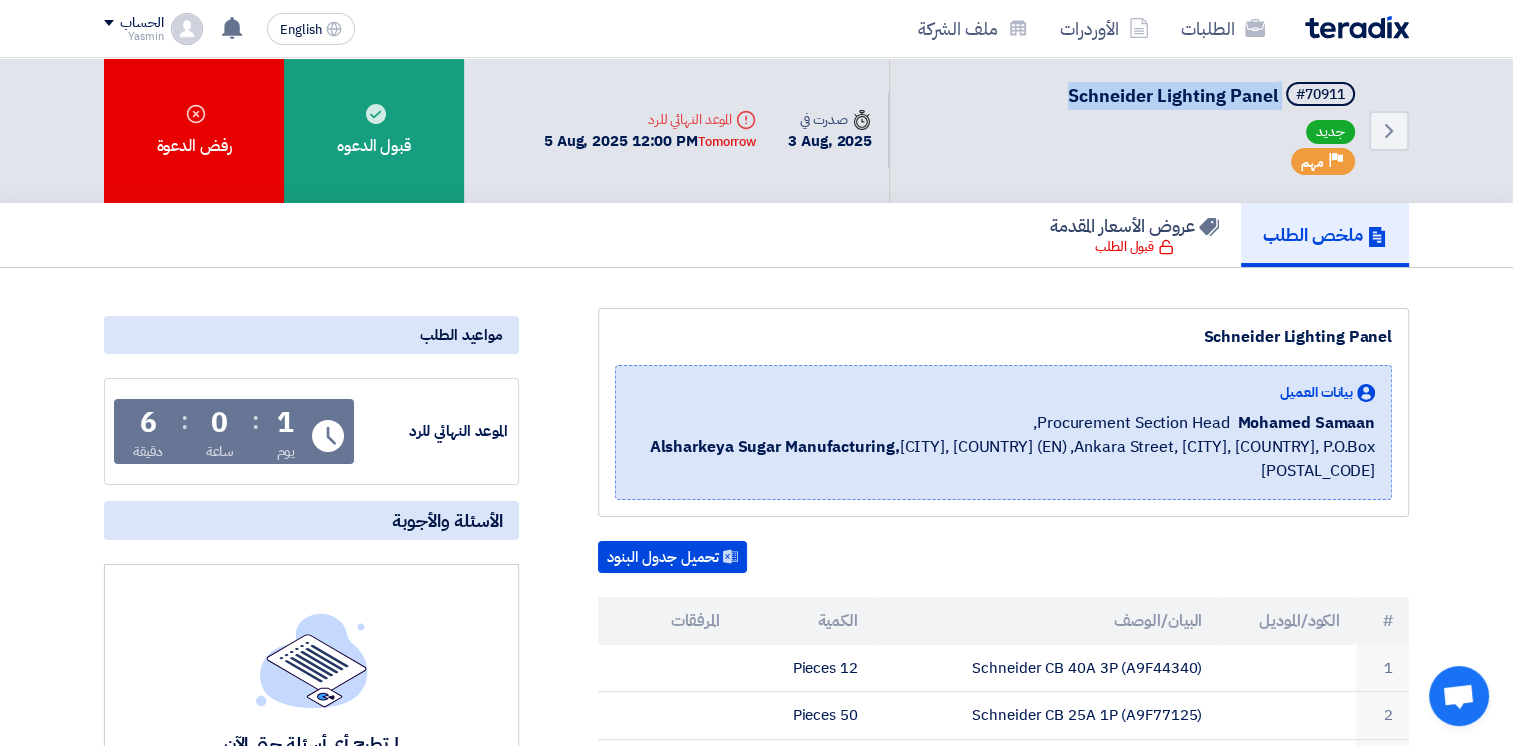 click on "Schneider Lighting Panel" 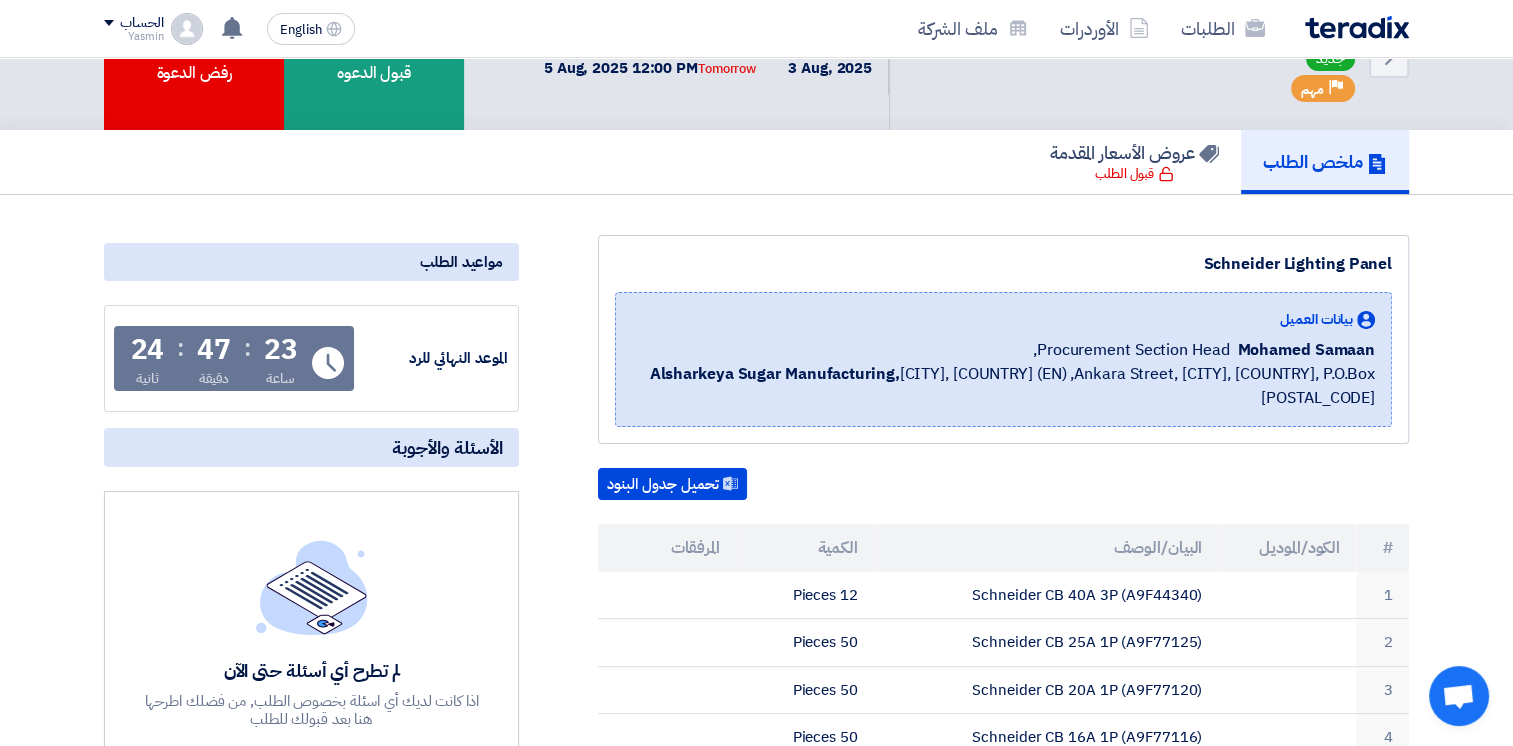 scroll, scrollTop: 0, scrollLeft: 0, axis: both 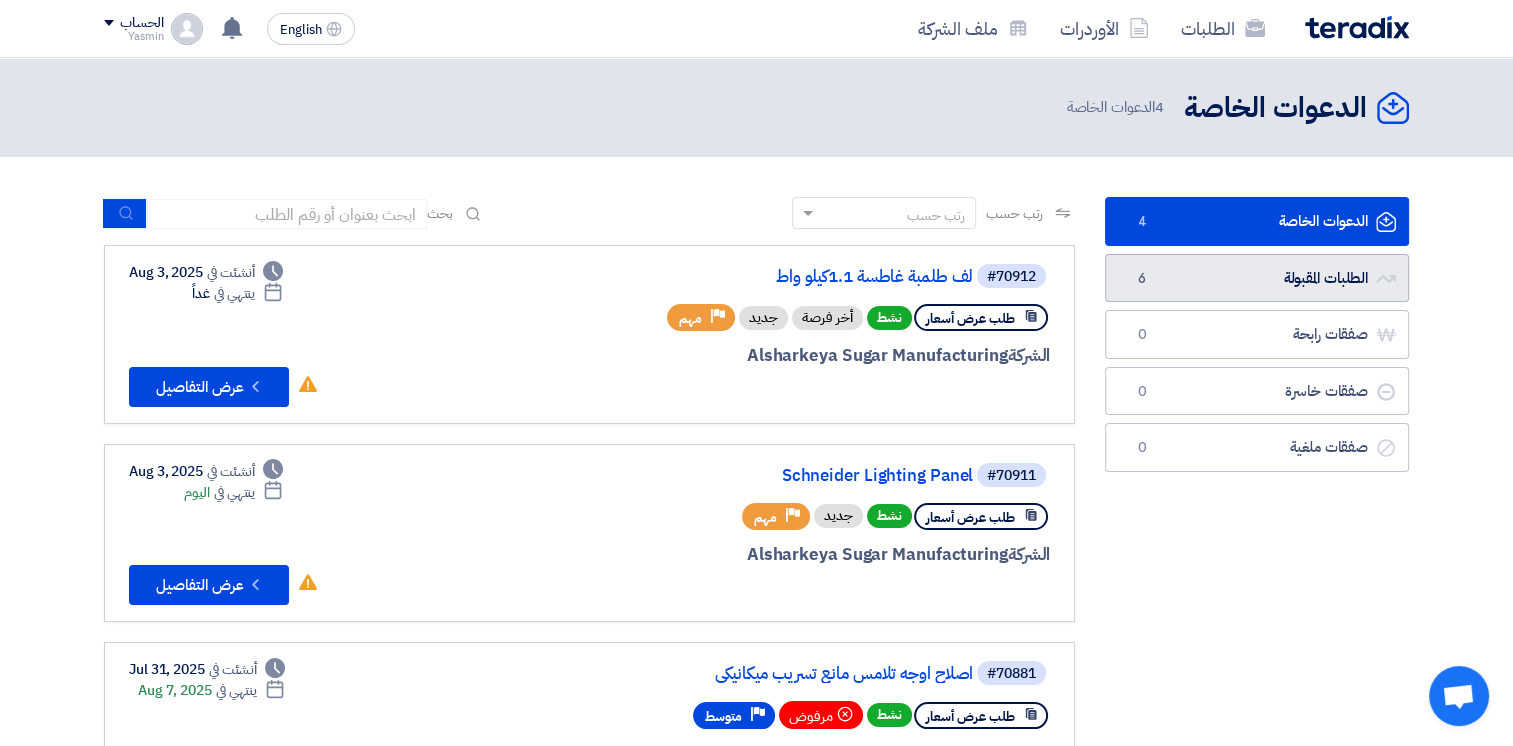 click on "الطلبات المقبولة
الطلبات المقبولة
6" 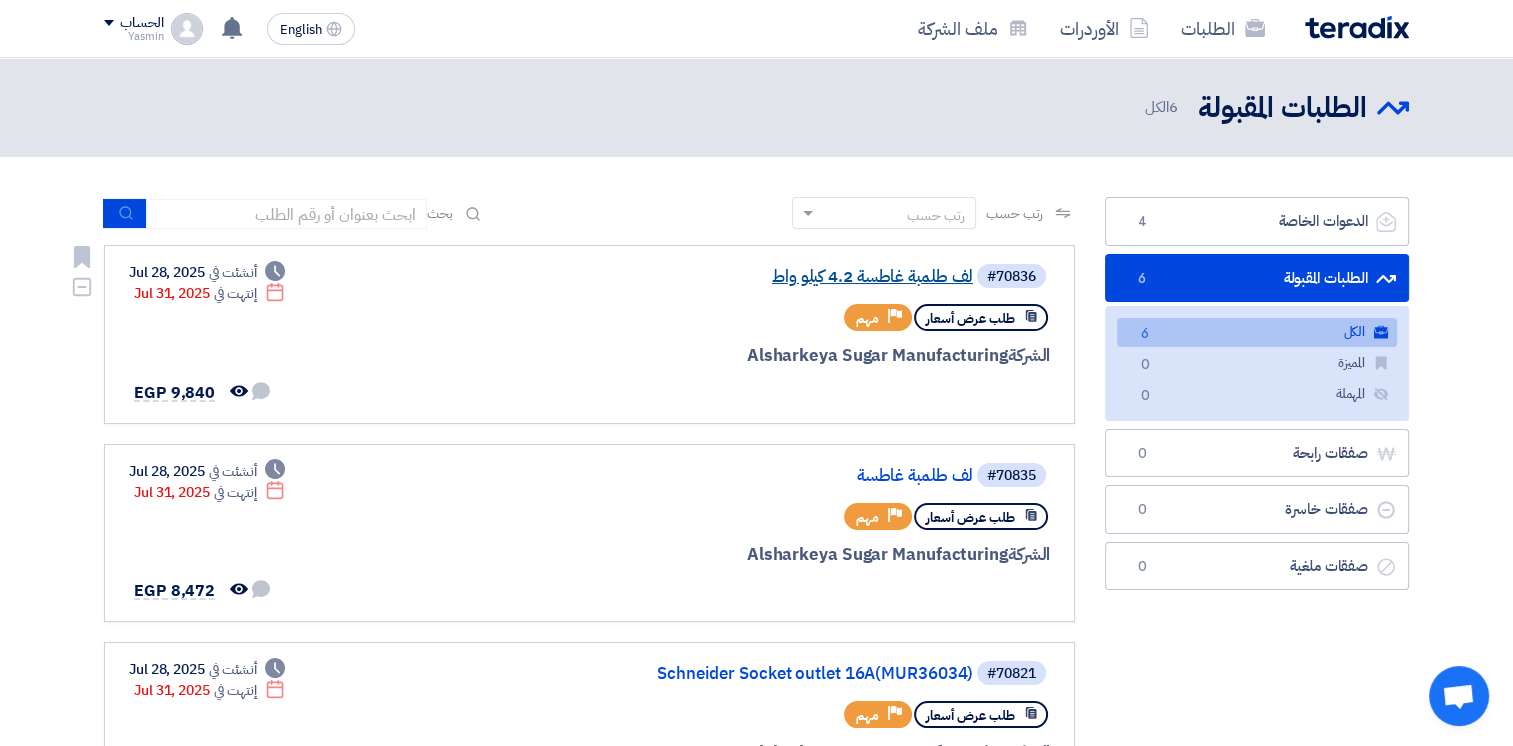 click on "لف طلمبة غاطسة 4.2 كيلو واط" 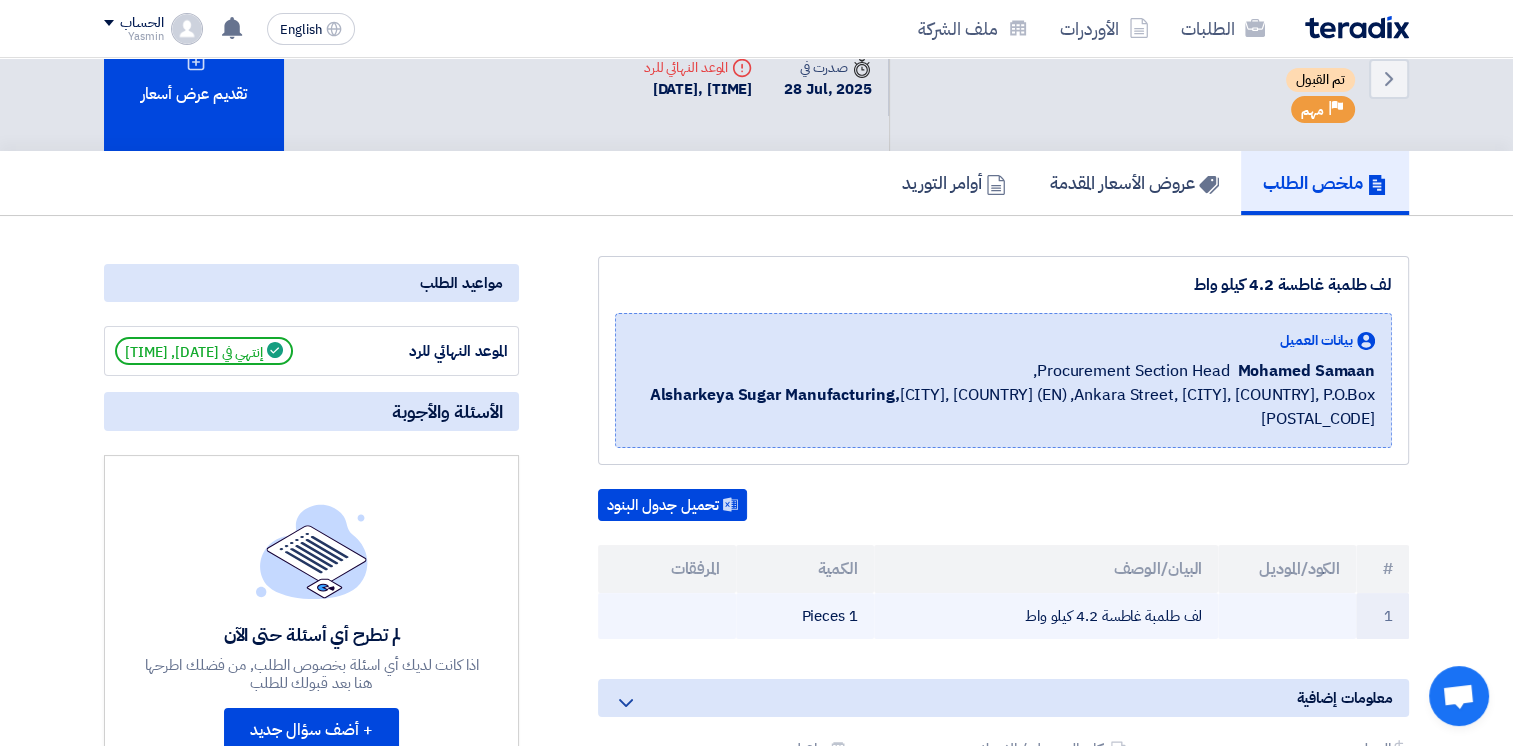 scroll, scrollTop: 0, scrollLeft: 0, axis: both 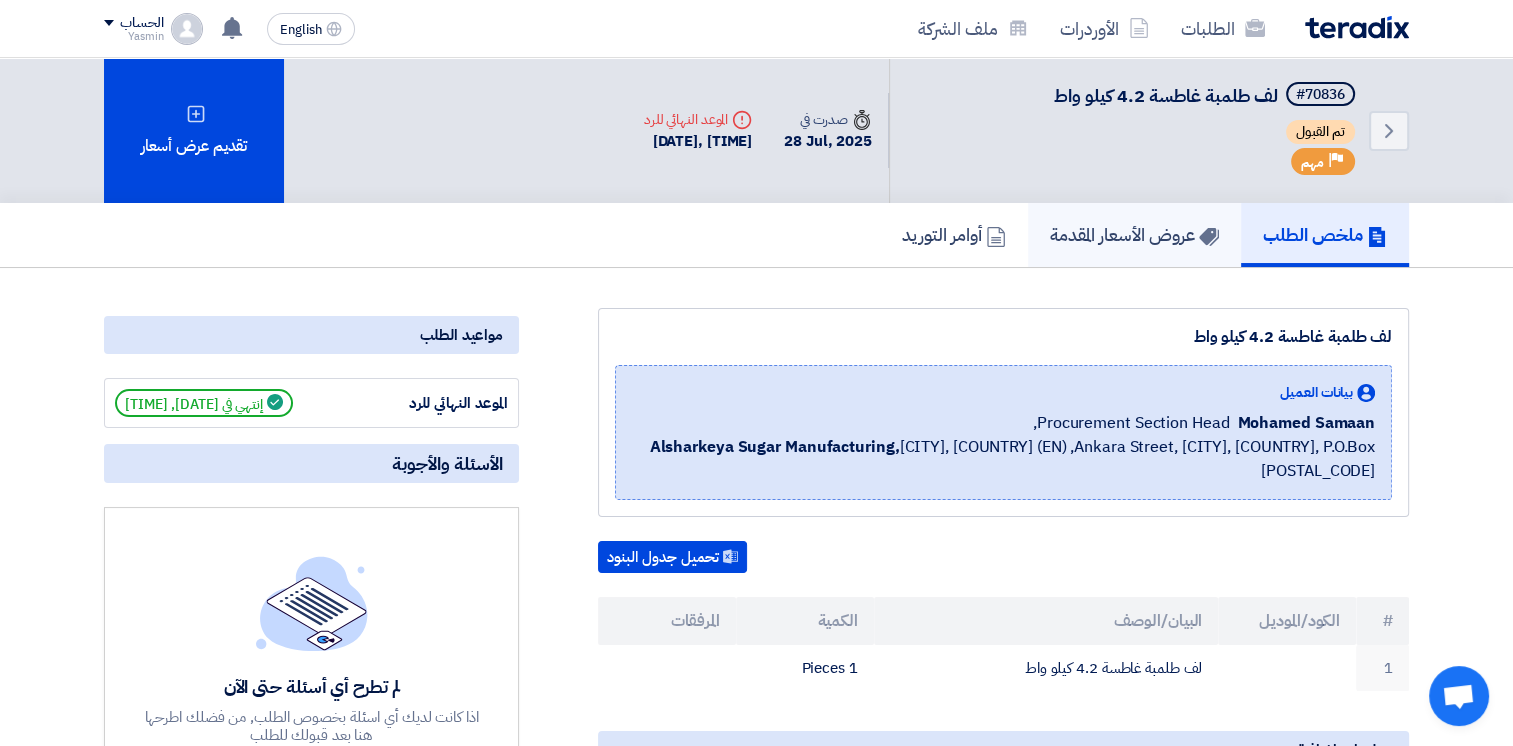 click on "عروض الأسعار المقدمة" 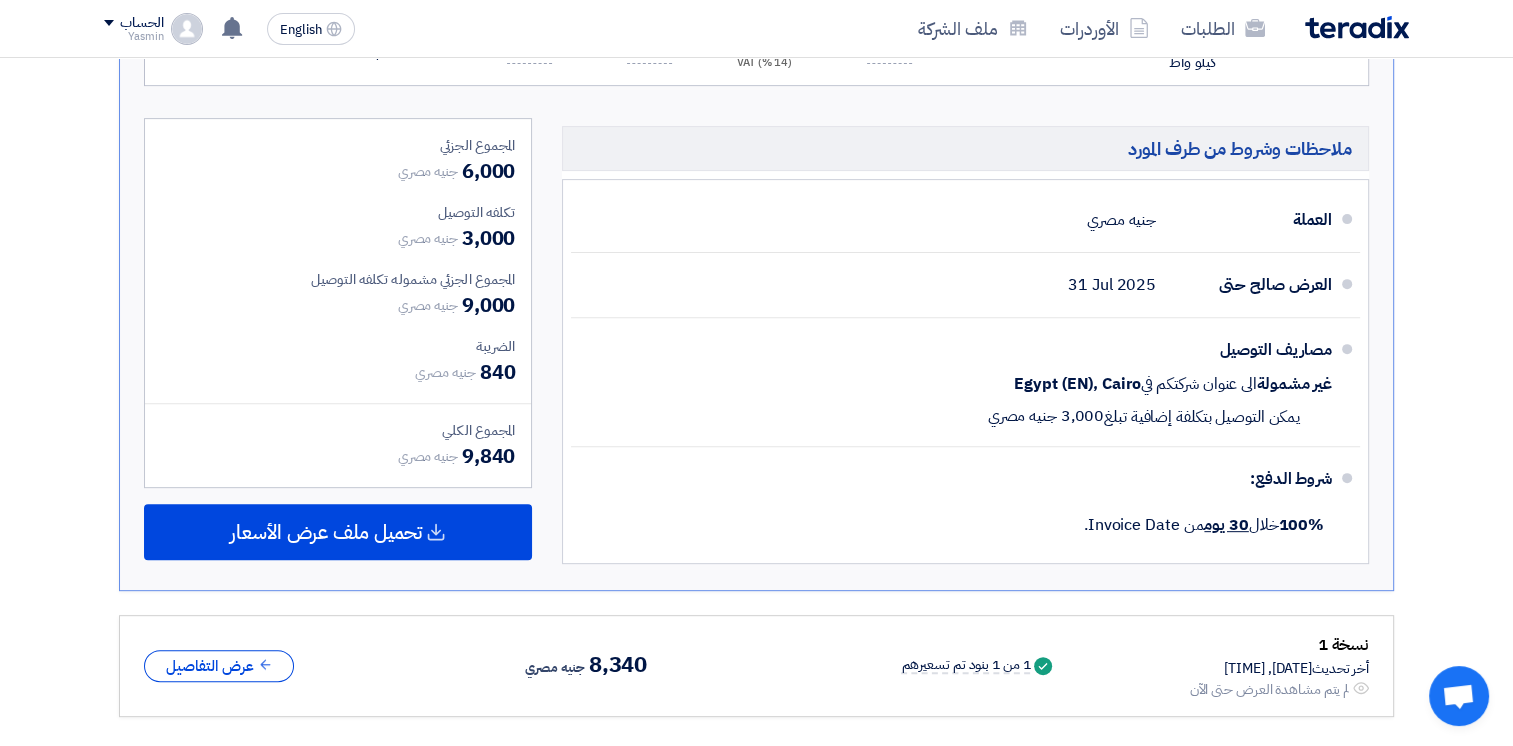 scroll, scrollTop: 700, scrollLeft: 0, axis: vertical 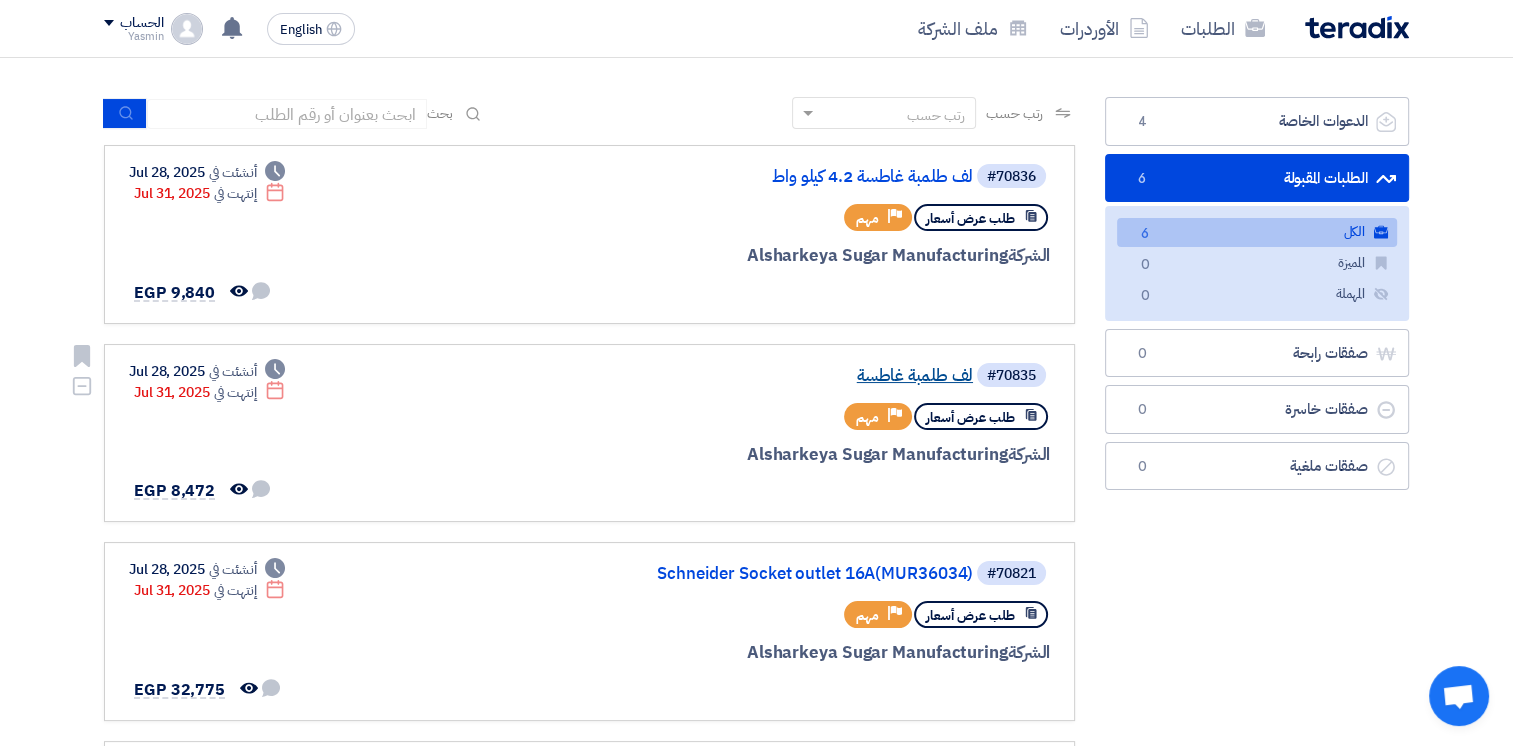 click on "لف طلمبة غاطسة" 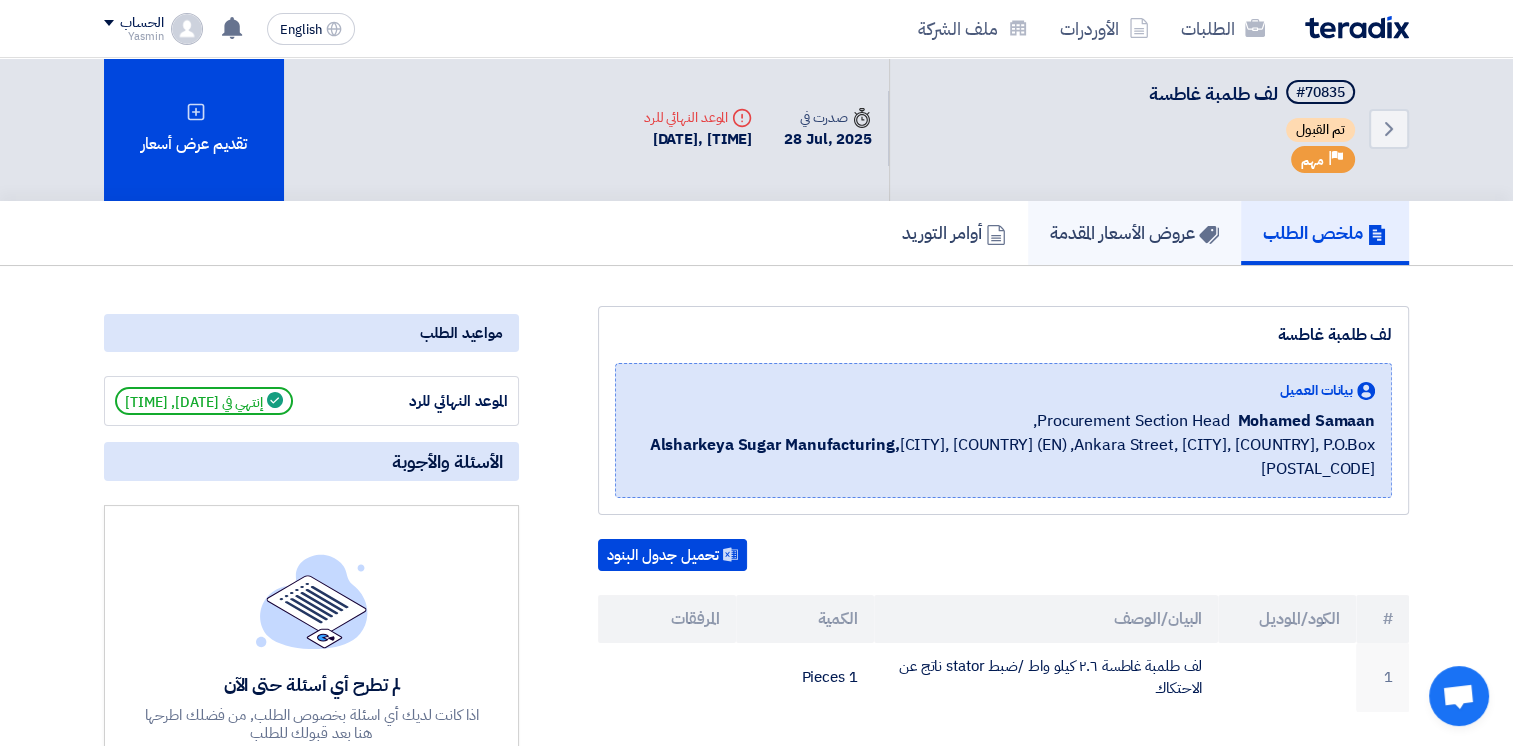 scroll, scrollTop: 0, scrollLeft: 0, axis: both 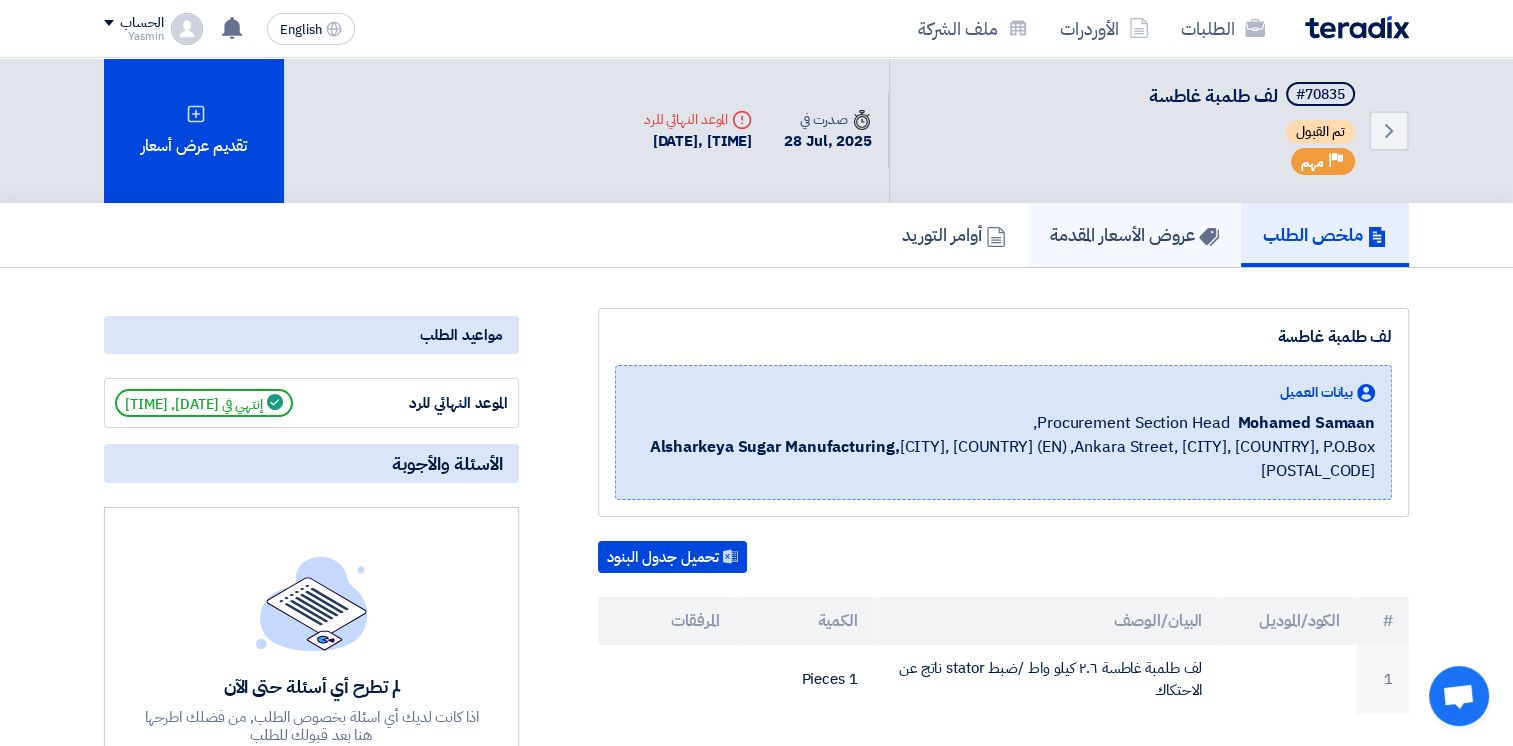 click on "عروض الأسعار المقدمة" 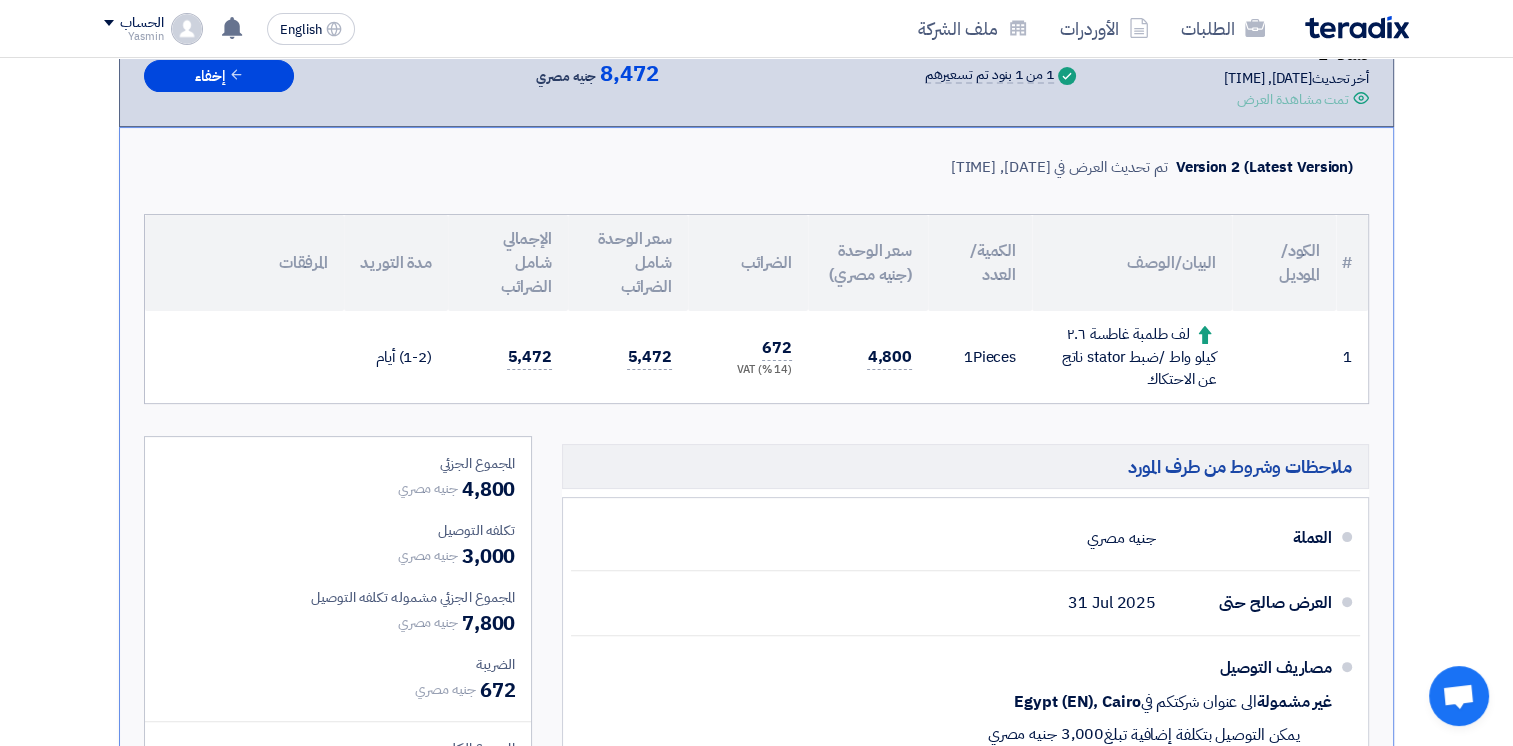 scroll, scrollTop: 500, scrollLeft: 0, axis: vertical 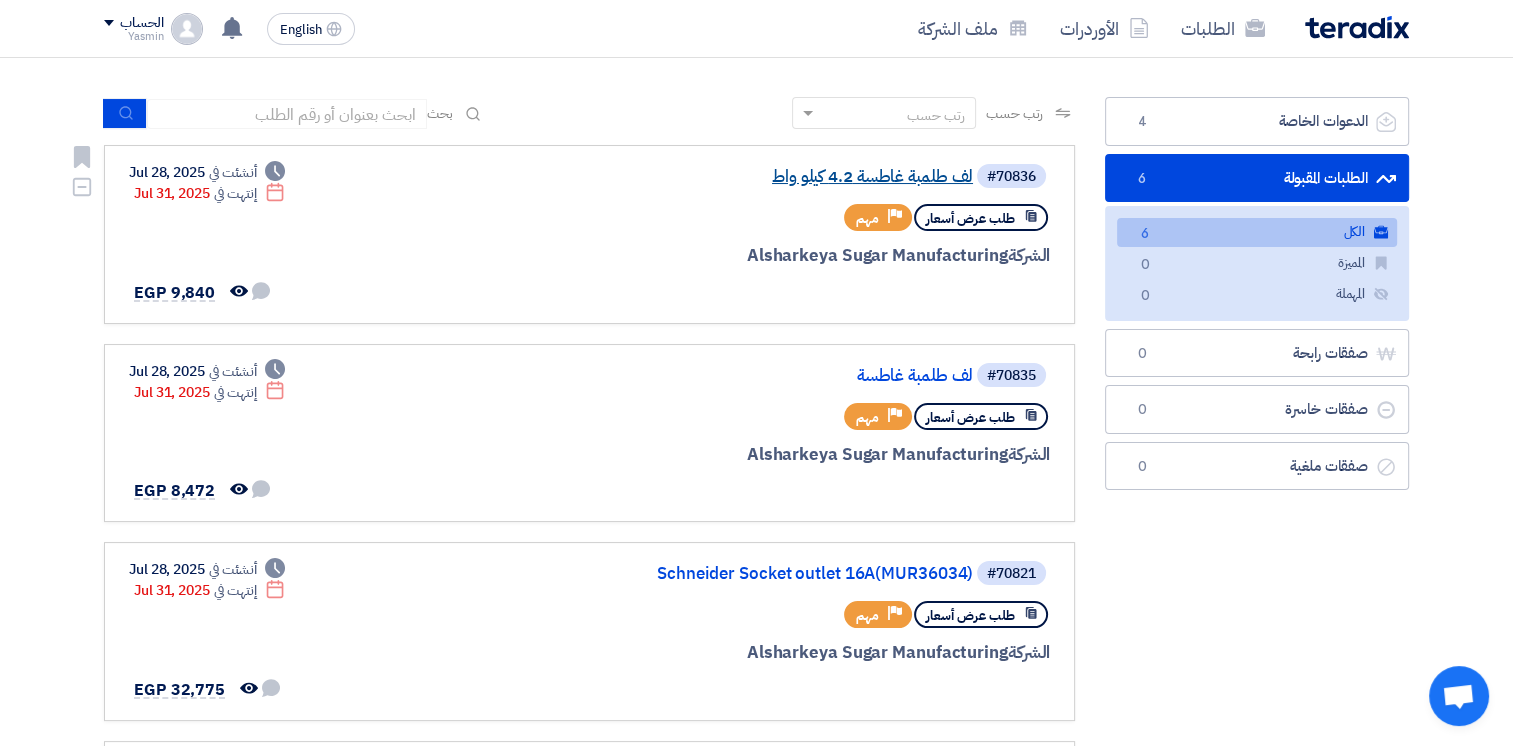 click on "لف طلمبة غاطسة 4.2 كيلو واط" 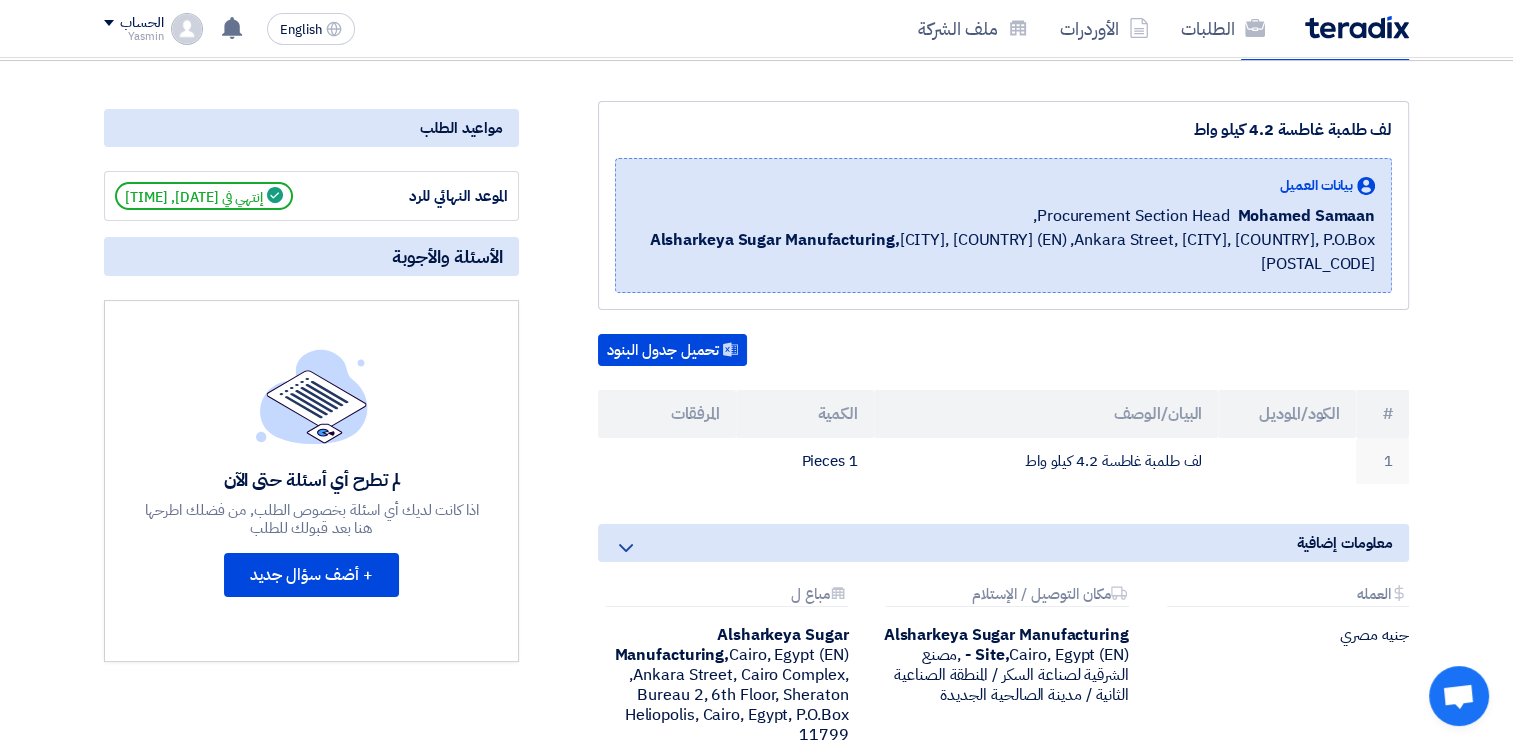 scroll, scrollTop: 100, scrollLeft: 0, axis: vertical 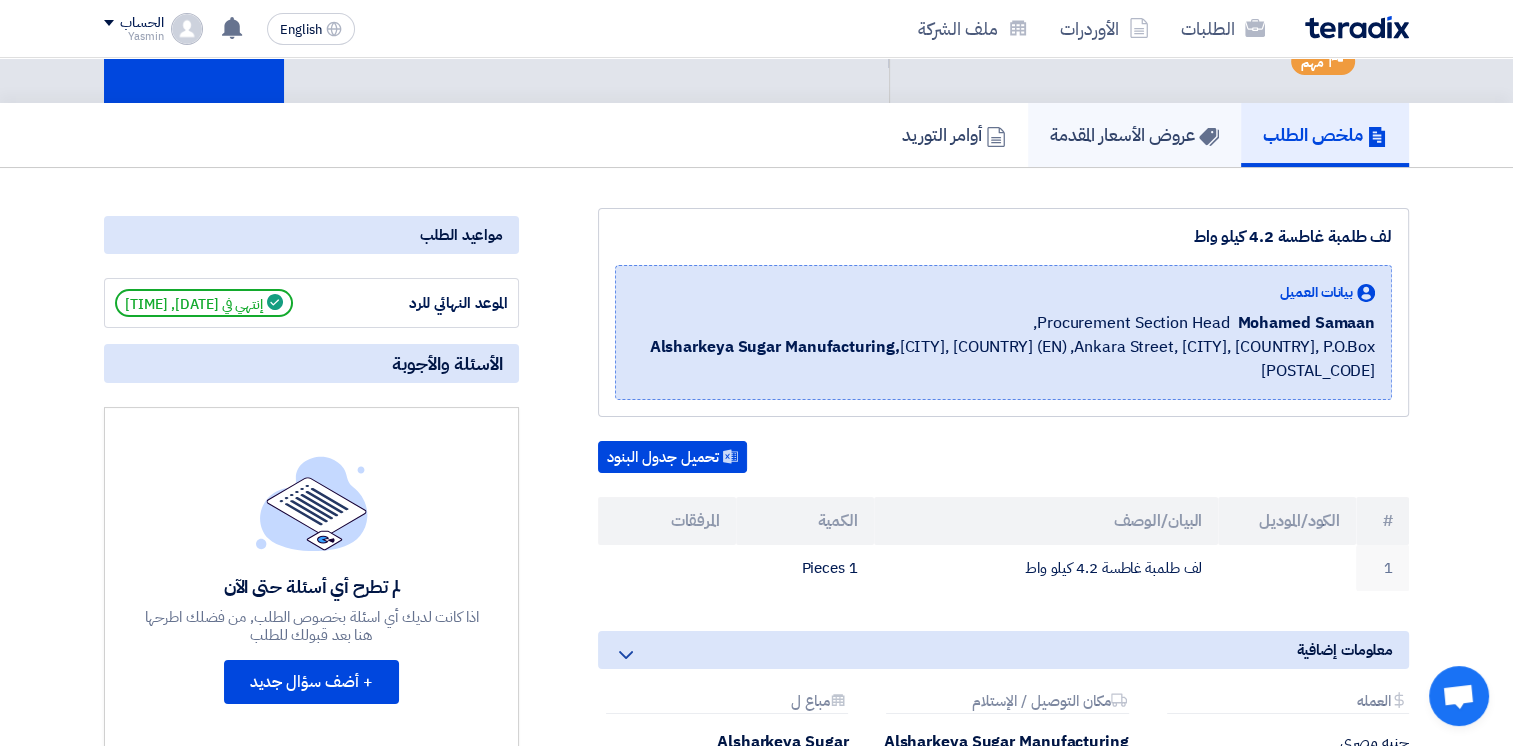 click on "عروض الأسعار المقدمة" 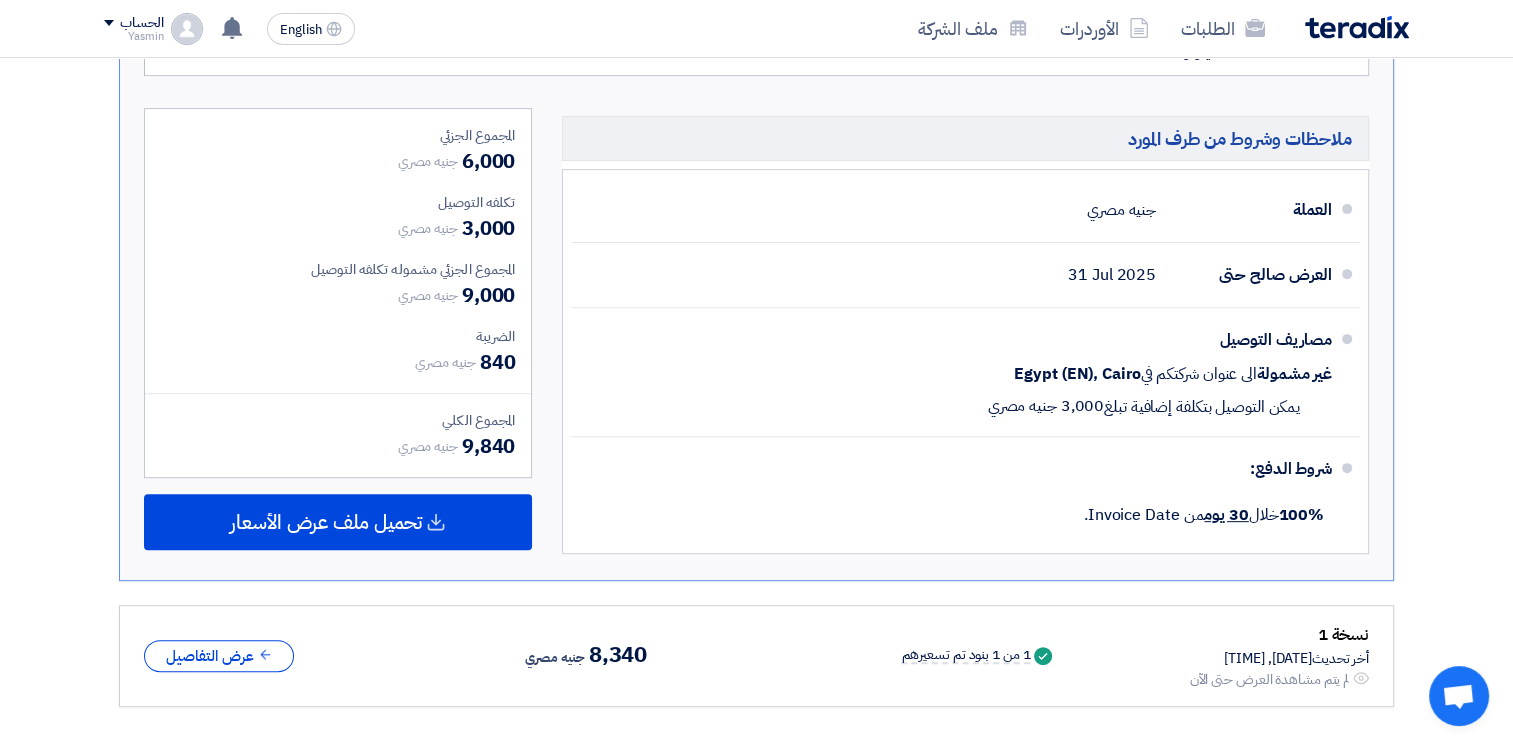 scroll, scrollTop: 600, scrollLeft: 0, axis: vertical 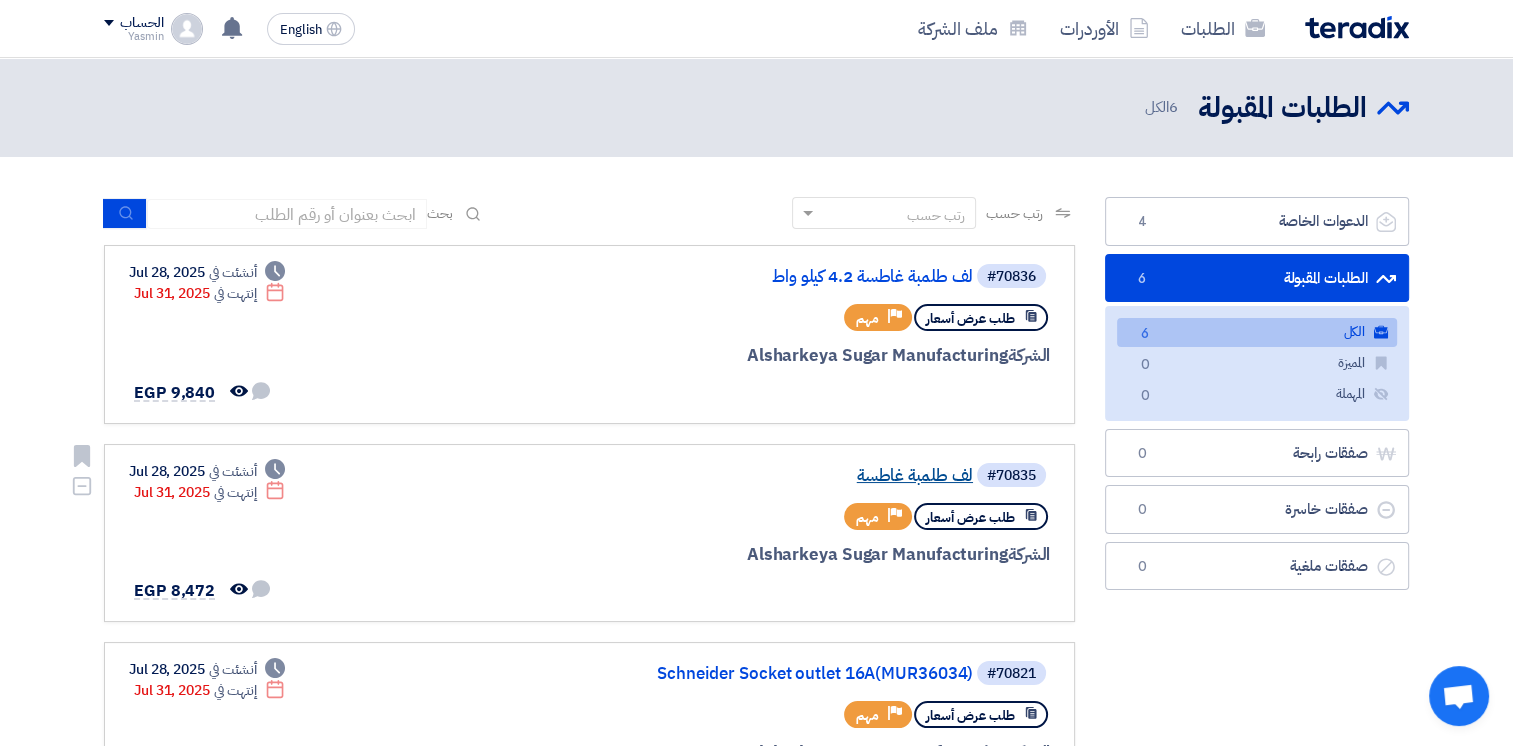 click on "لف طلمبة غاطسة" 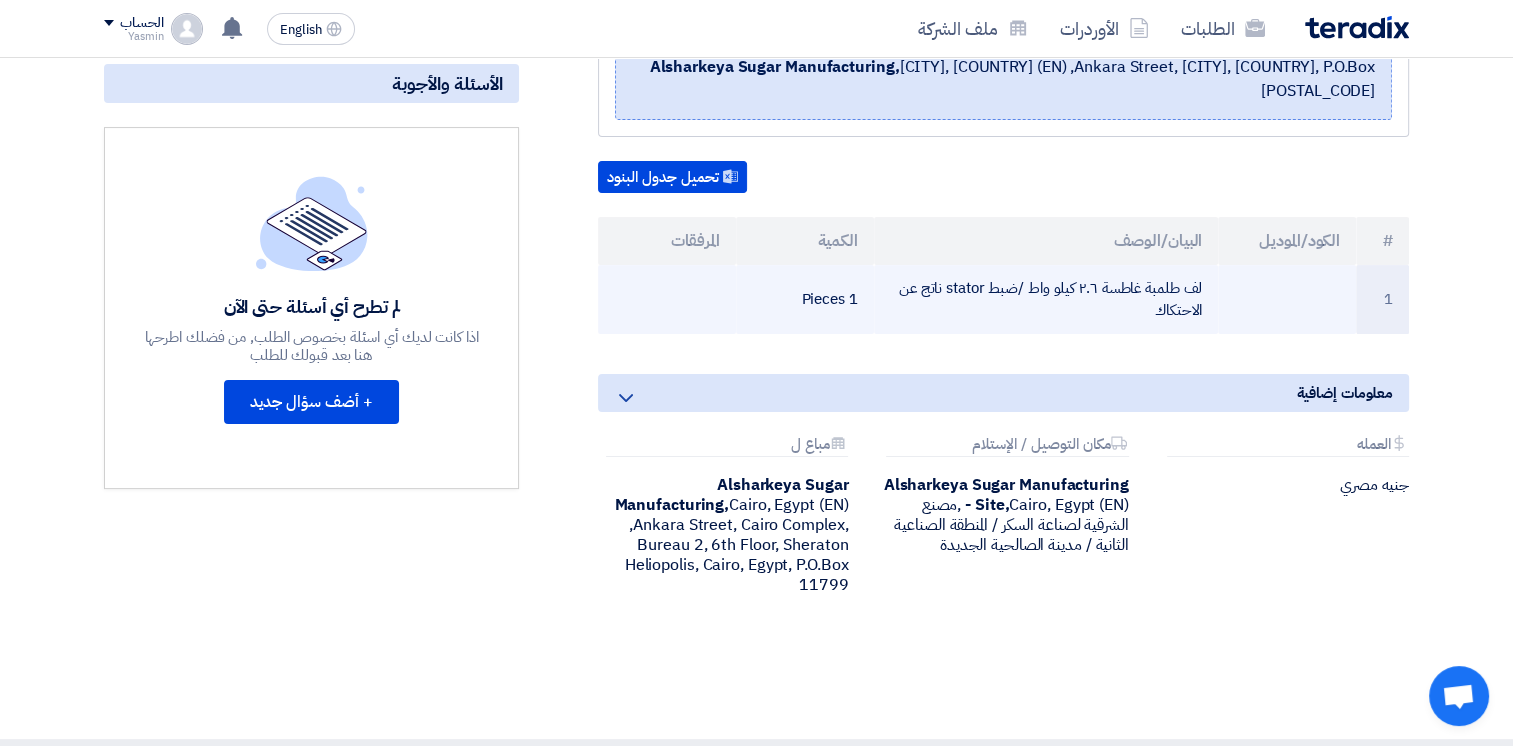 scroll, scrollTop: 500, scrollLeft: 0, axis: vertical 